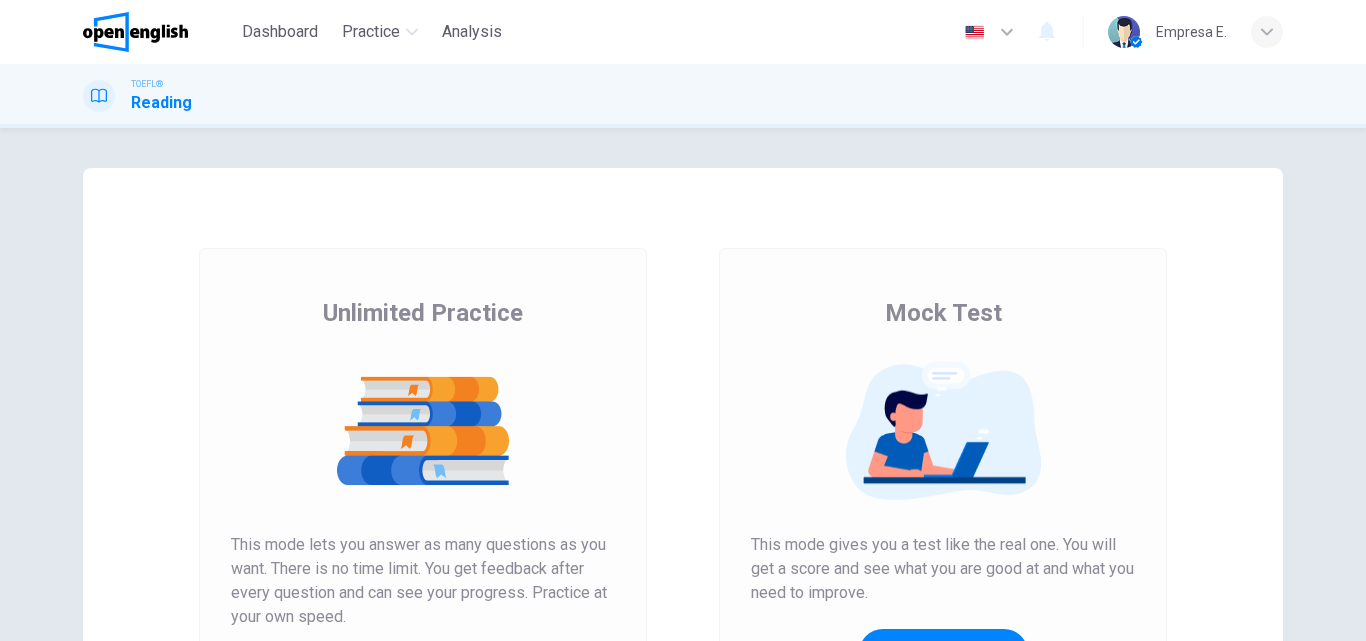 scroll, scrollTop: 0, scrollLeft: 0, axis: both 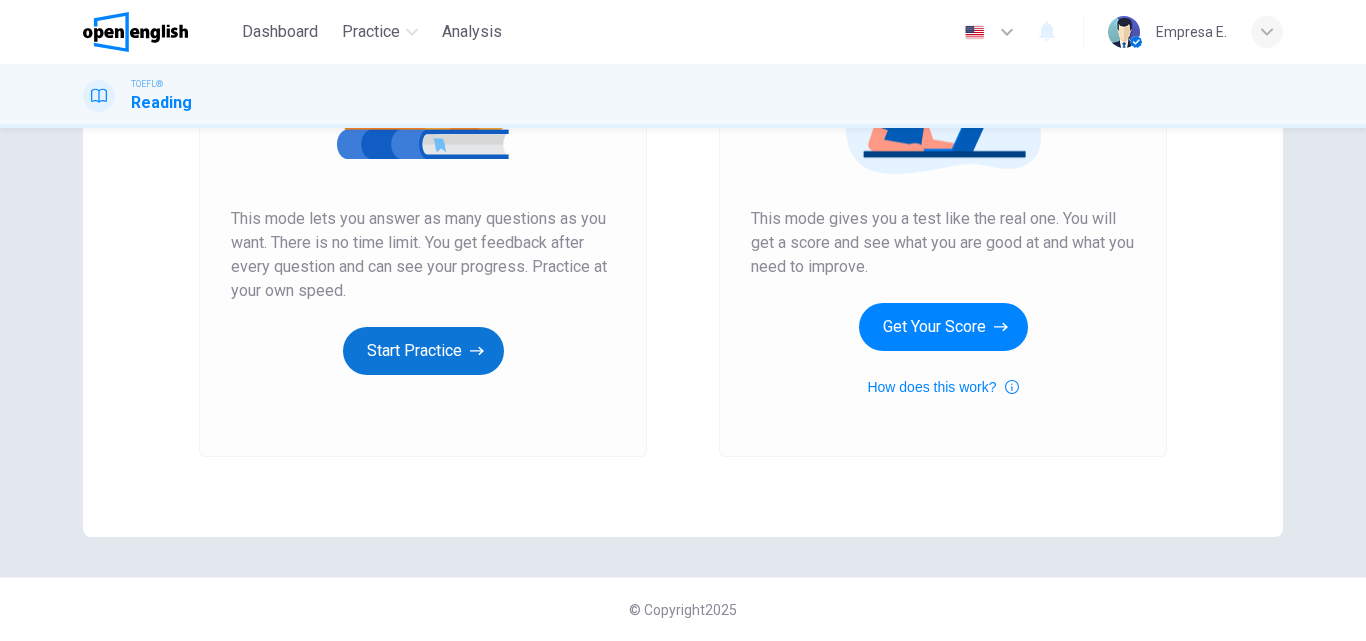 click on "Start Practice" at bounding box center (423, 351) 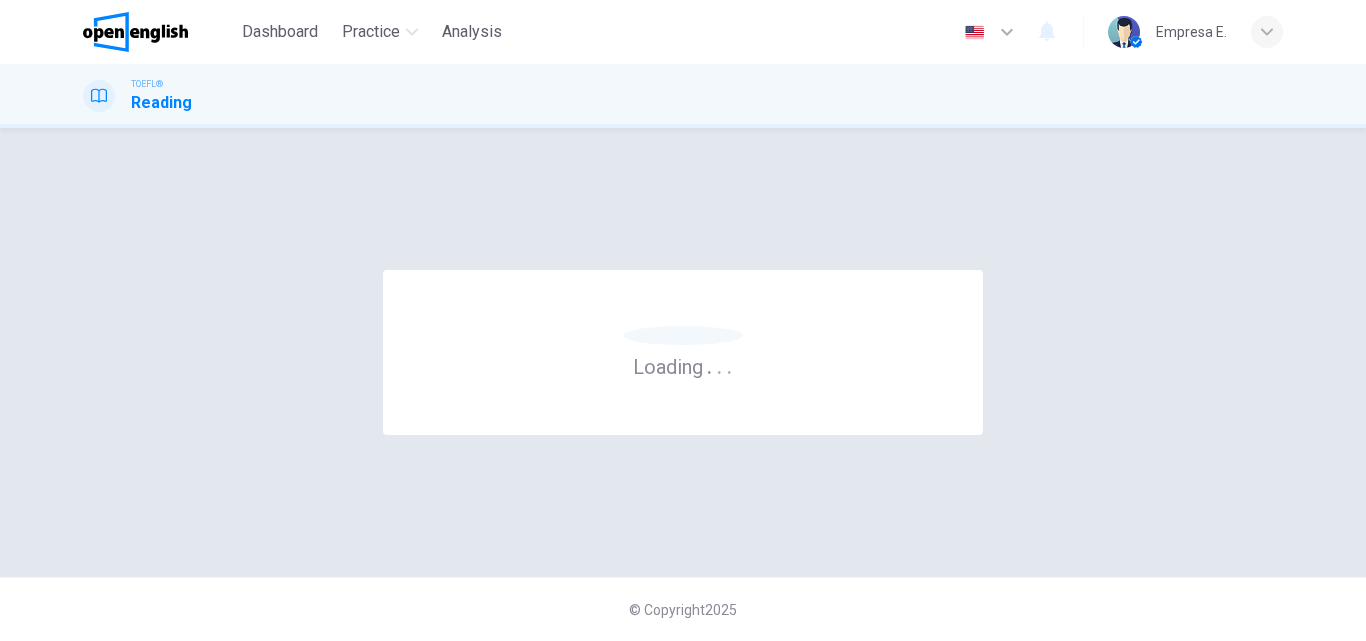 scroll, scrollTop: 0, scrollLeft: 0, axis: both 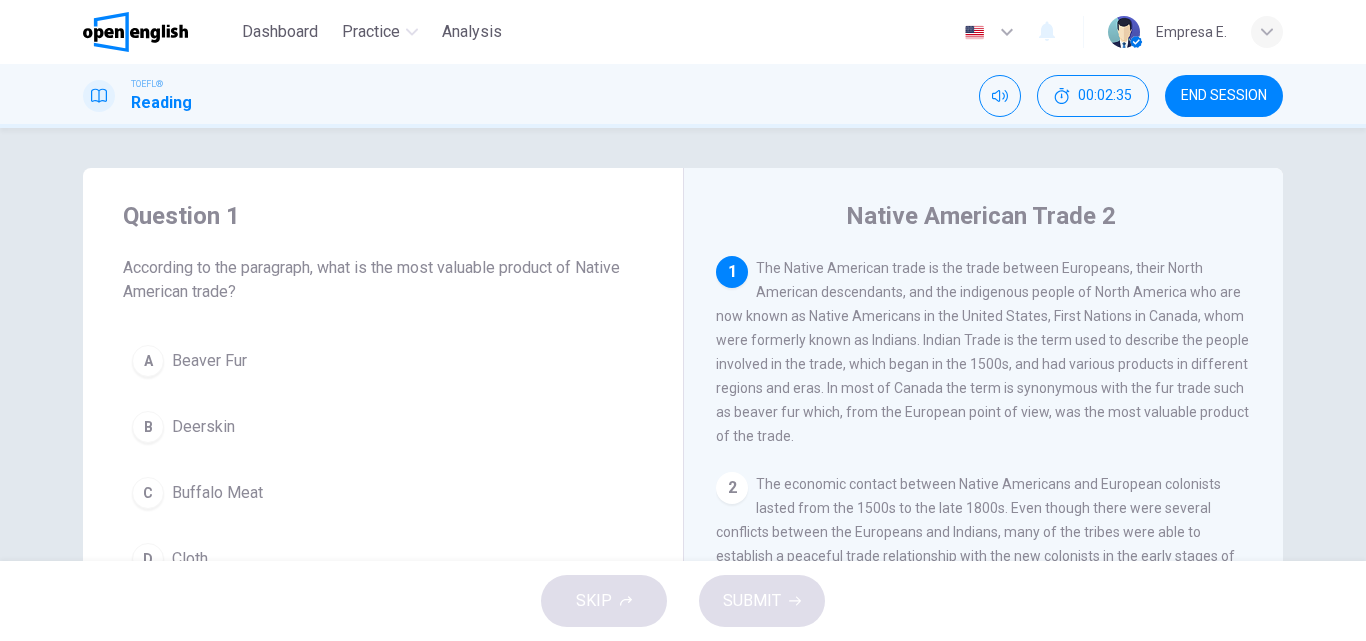 click on "A Beaver Fur" at bounding box center (383, 361) 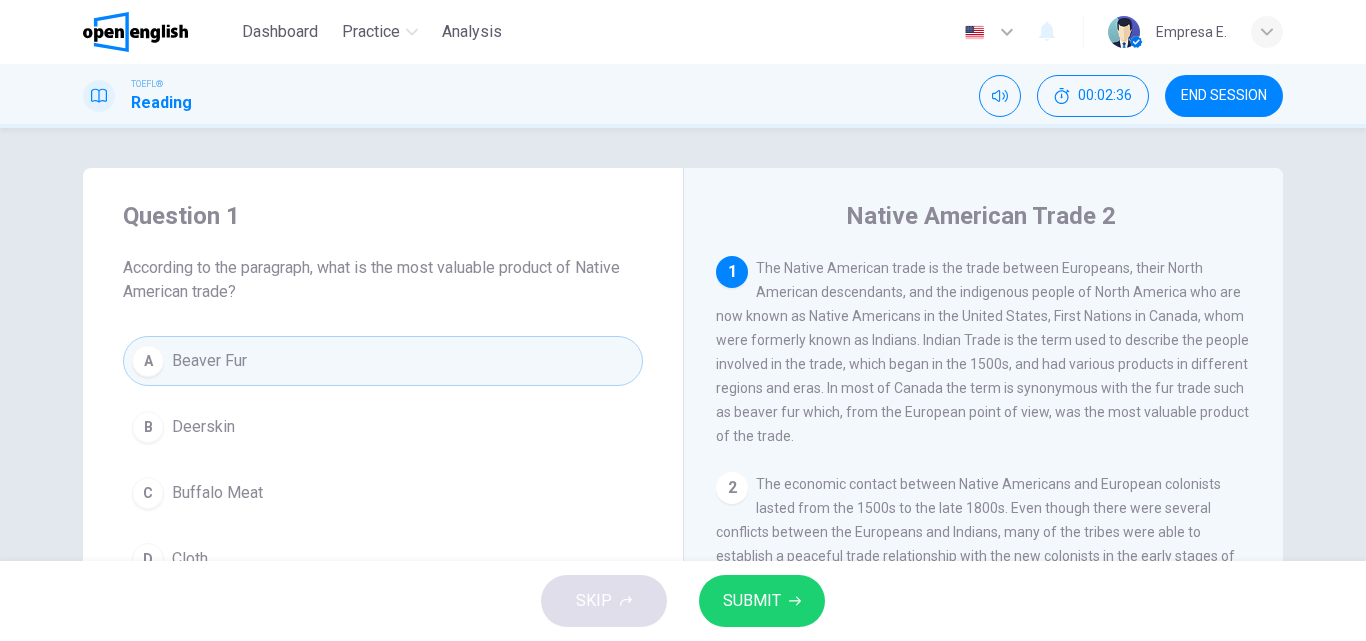 click on "SUBMIT" at bounding box center [752, 601] 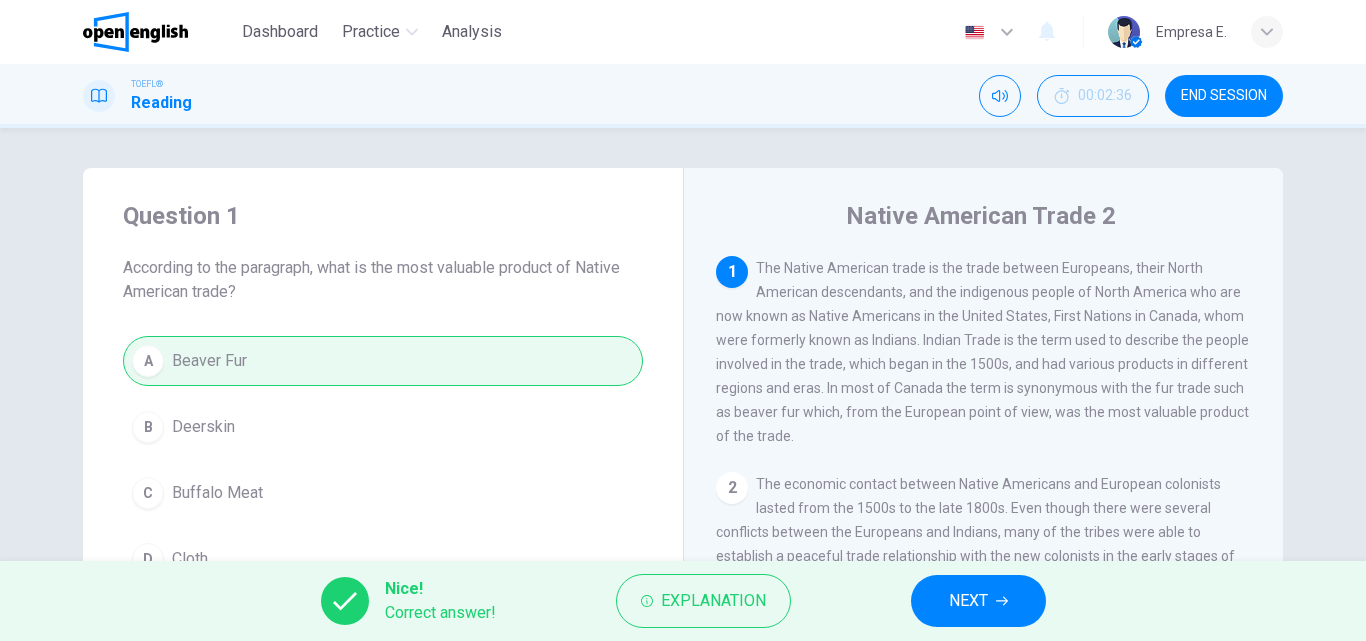 scroll, scrollTop: 100, scrollLeft: 0, axis: vertical 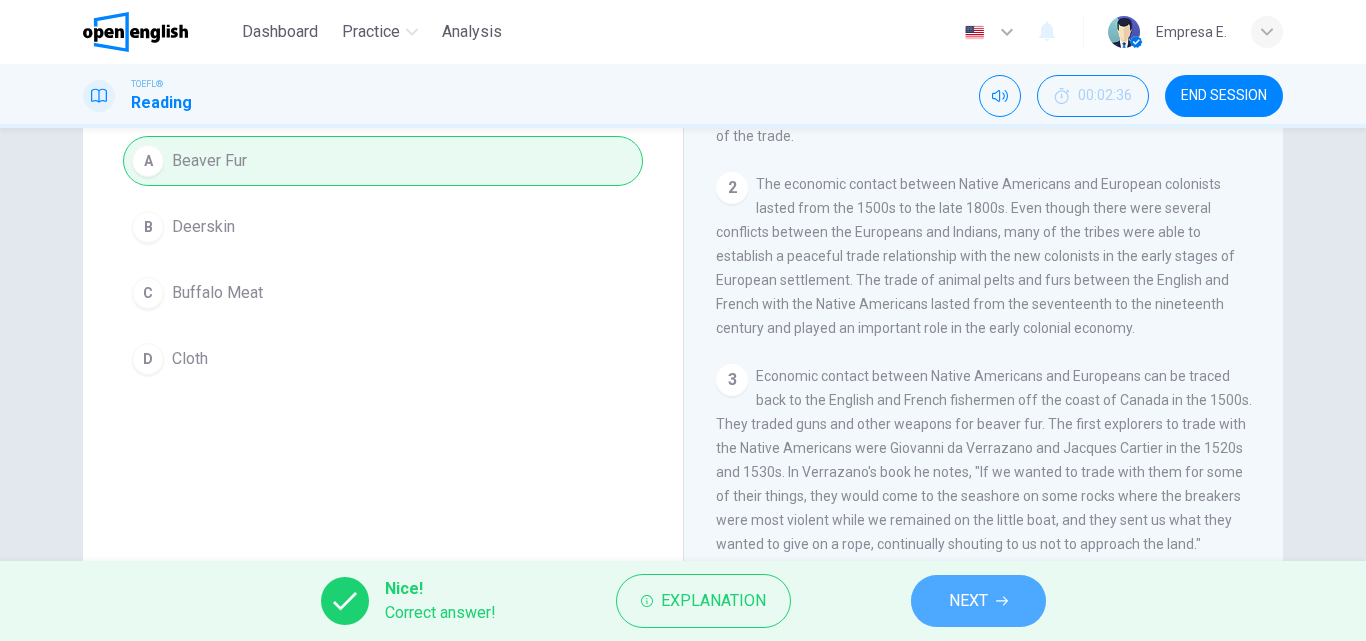 click on "NEXT" at bounding box center [968, 601] 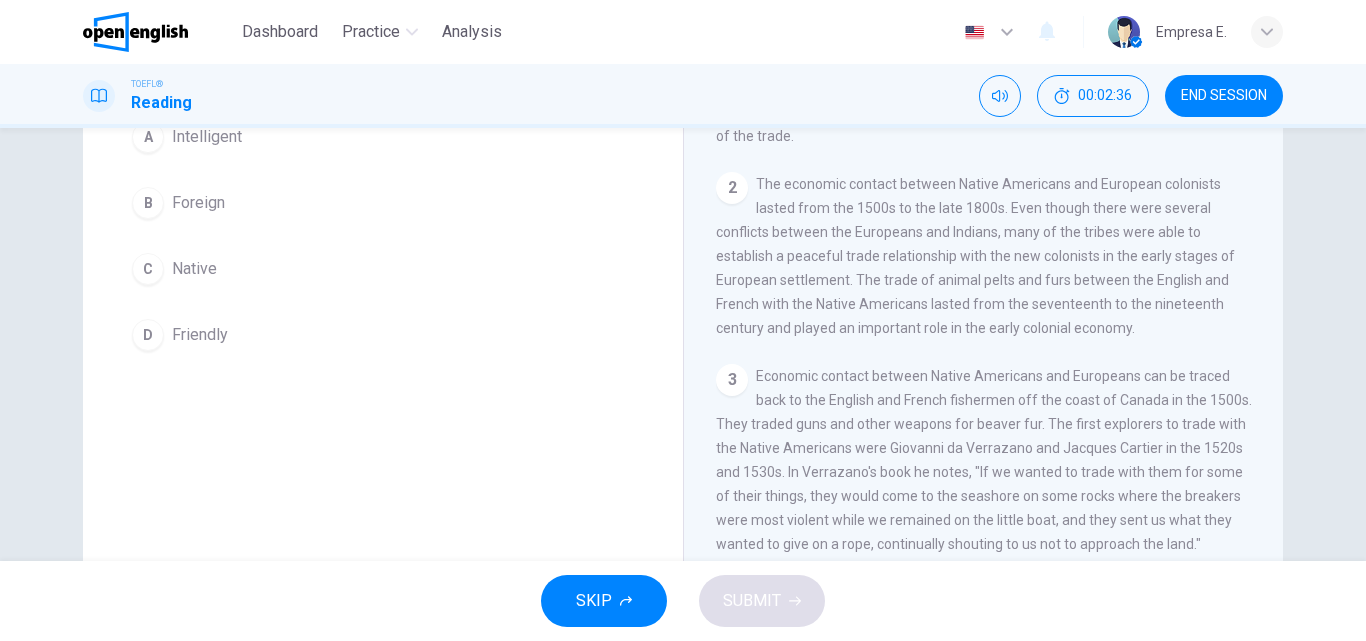 scroll, scrollTop: 176, scrollLeft: 0, axis: vertical 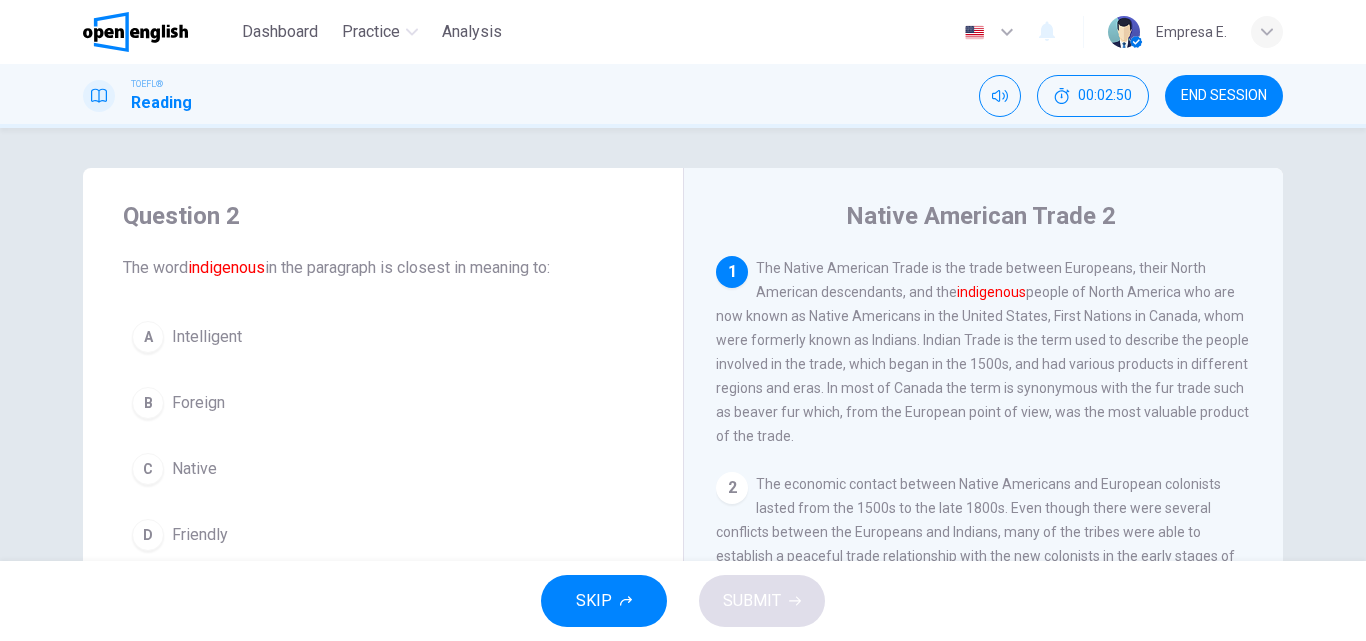 click on "Native" at bounding box center (194, 469) 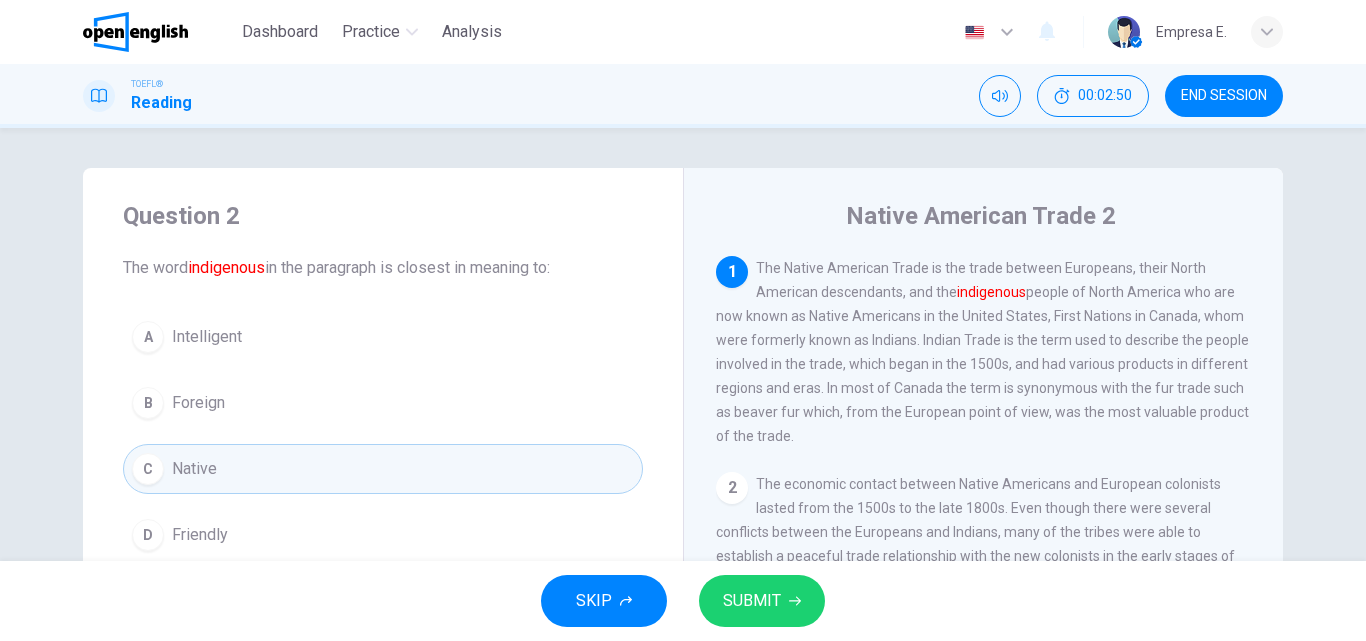 click on "SUBMIT" at bounding box center [752, 601] 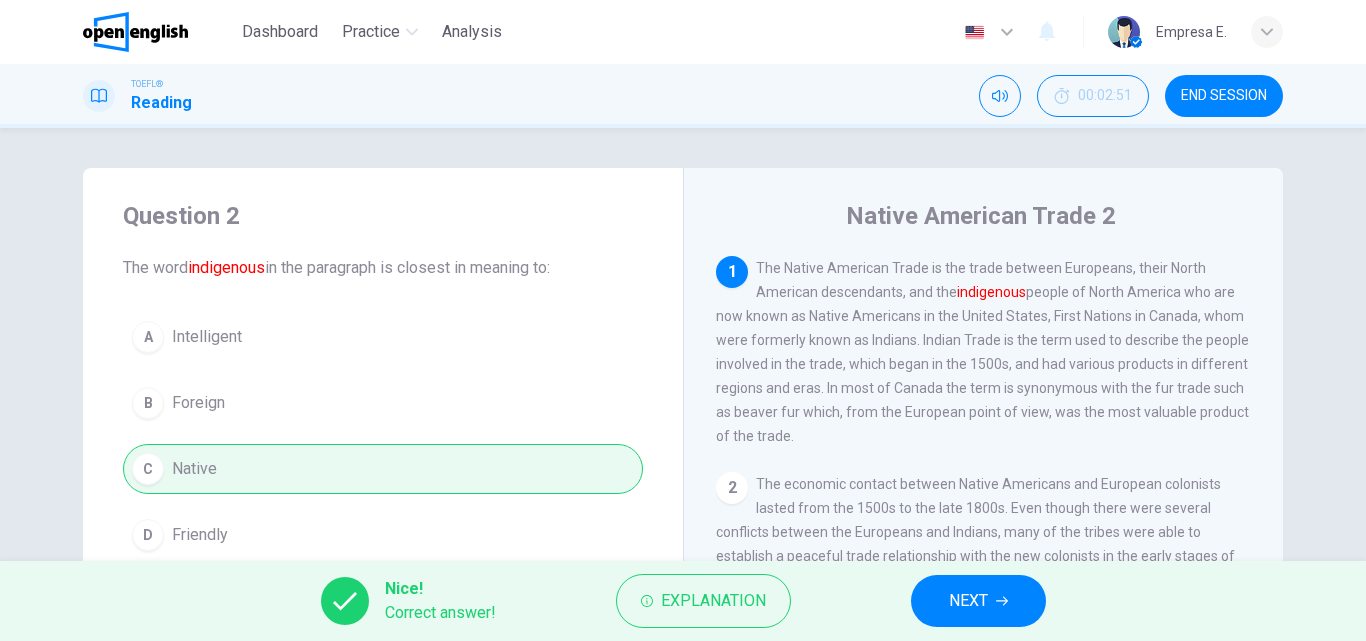 click on "NEXT" at bounding box center [968, 601] 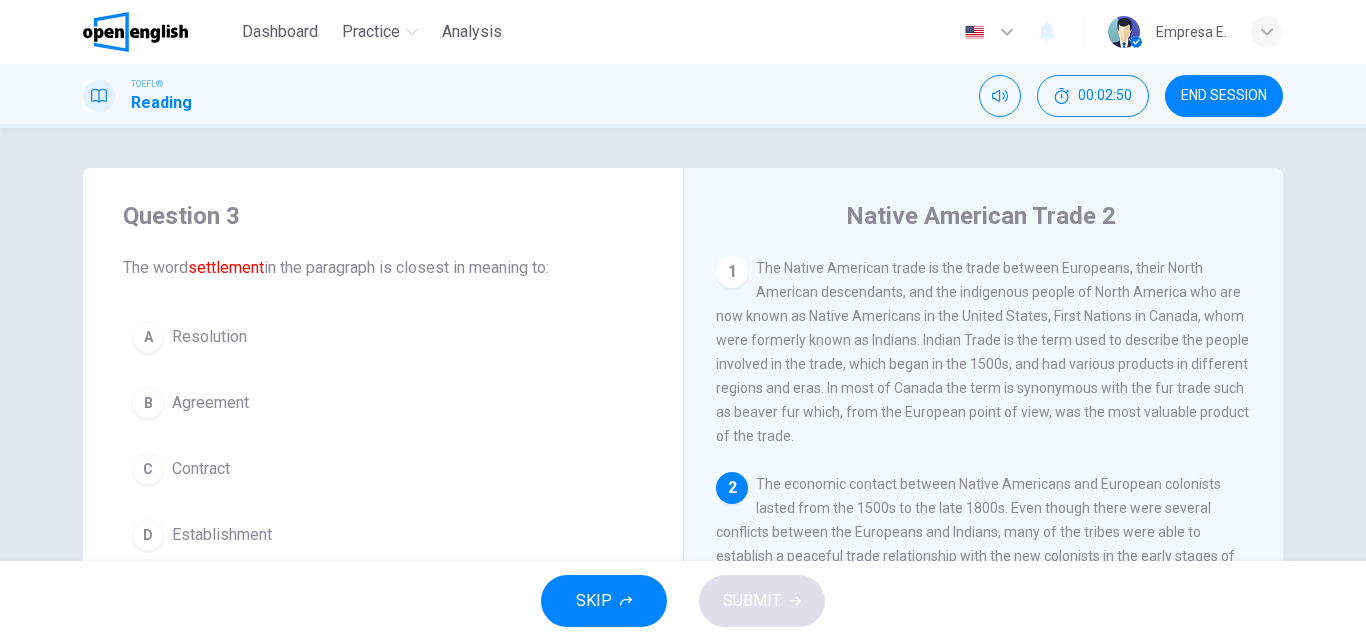 scroll, scrollTop: 24, scrollLeft: 0, axis: vertical 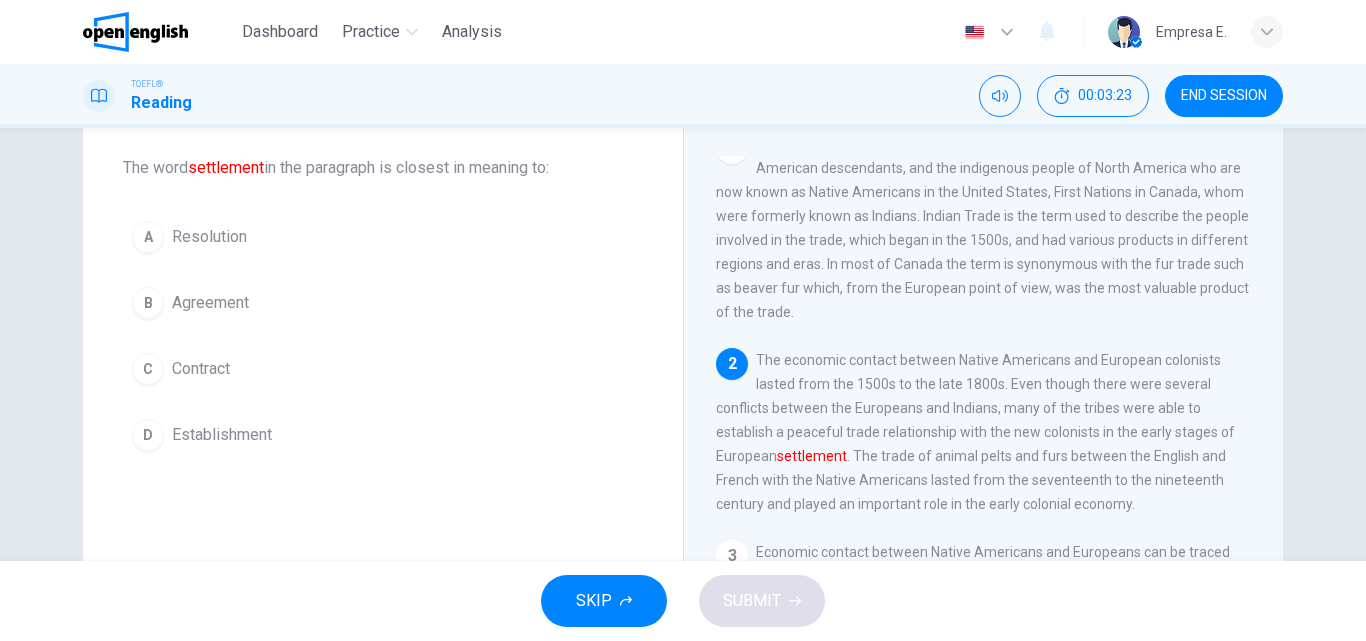 click on "D Establishment" at bounding box center (383, 435) 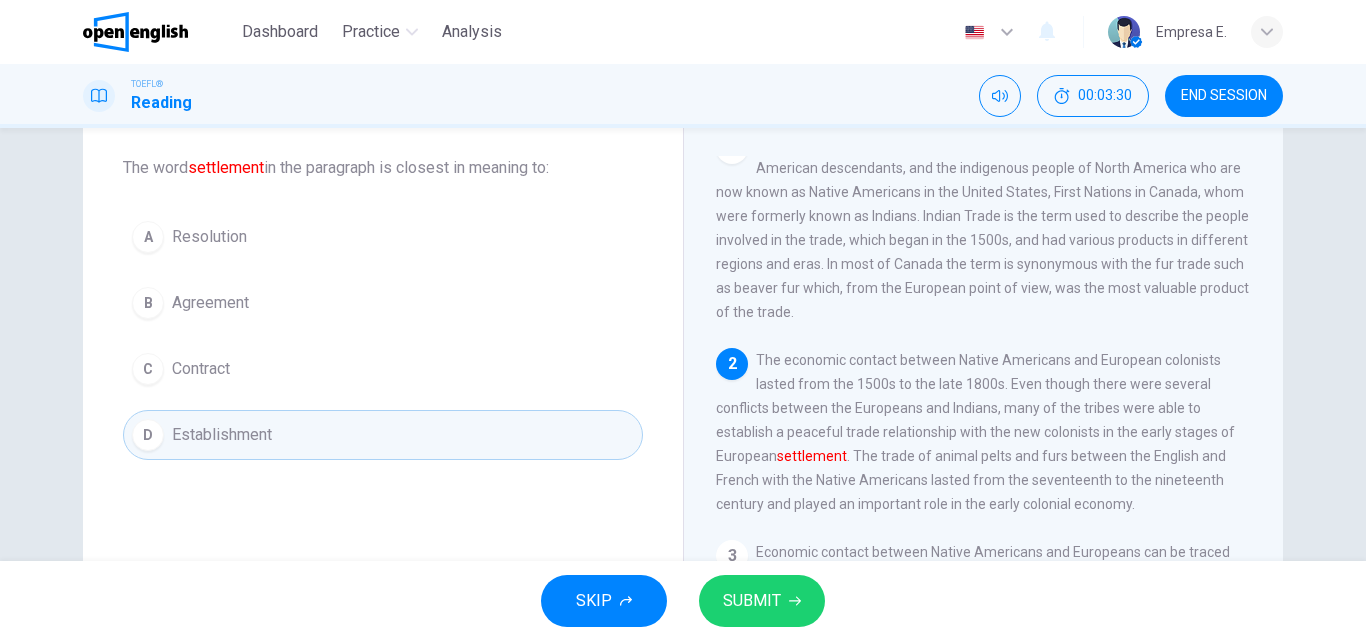 click on "SUBMIT" at bounding box center (752, 601) 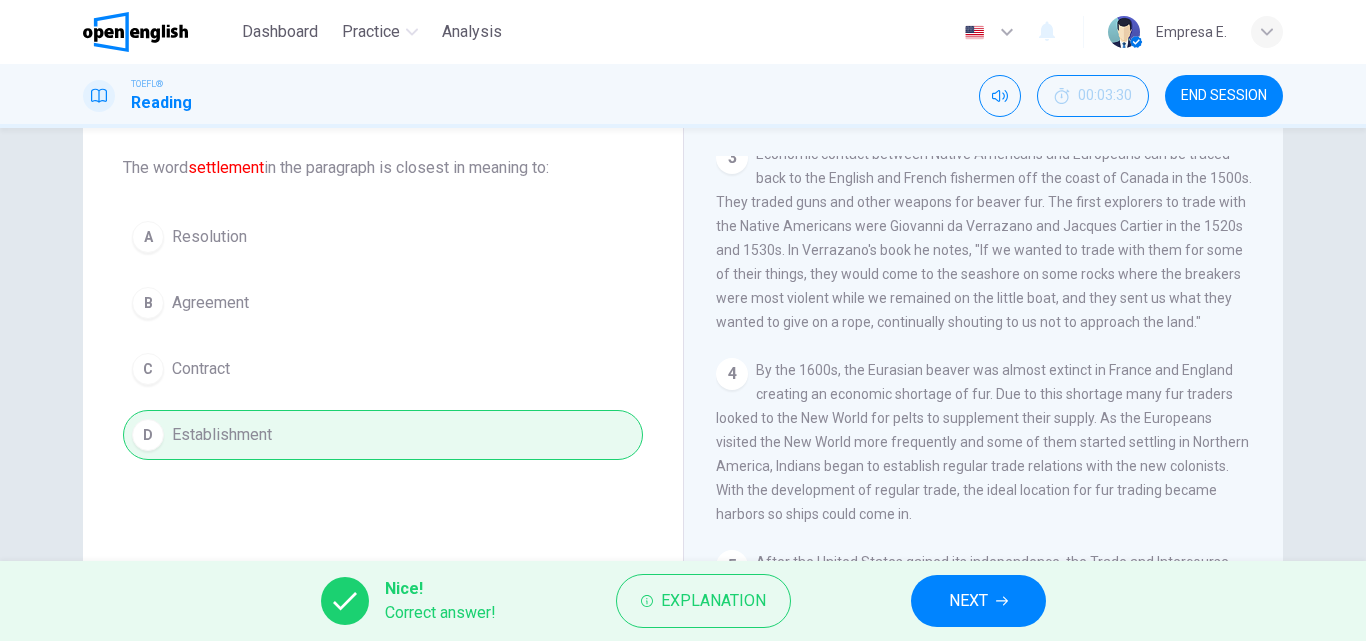 scroll, scrollTop: 424, scrollLeft: 0, axis: vertical 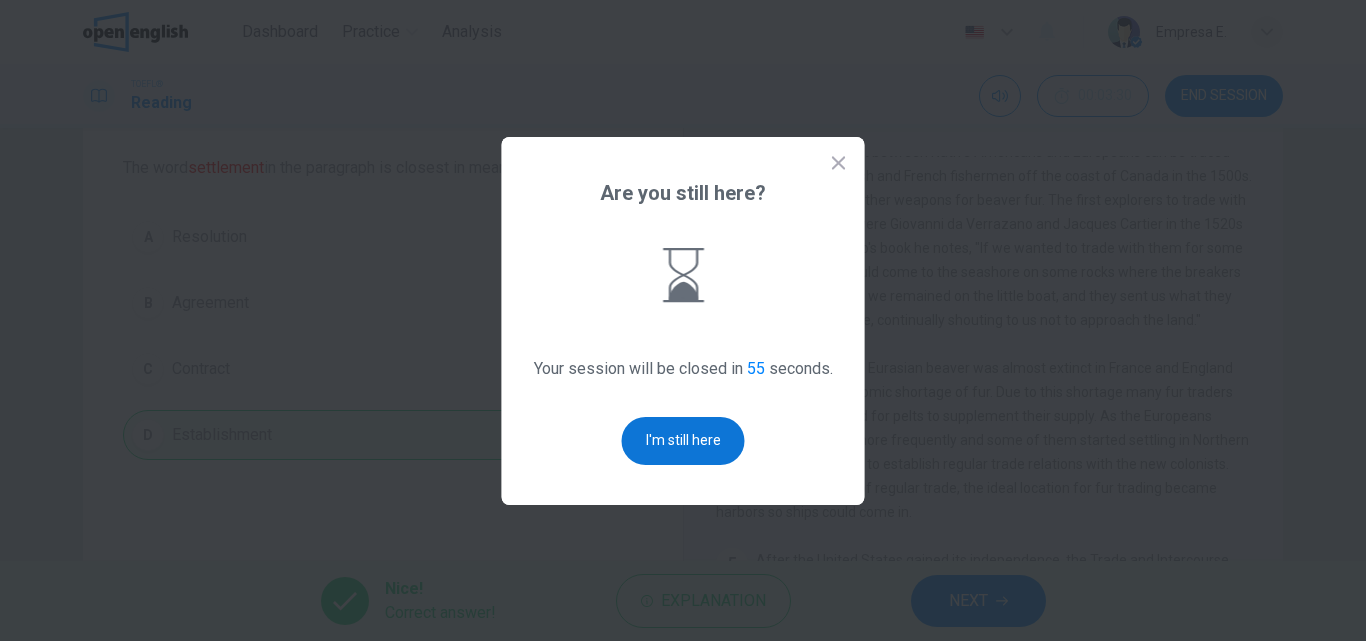click on "I'm still here" at bounding box center [683, 441] 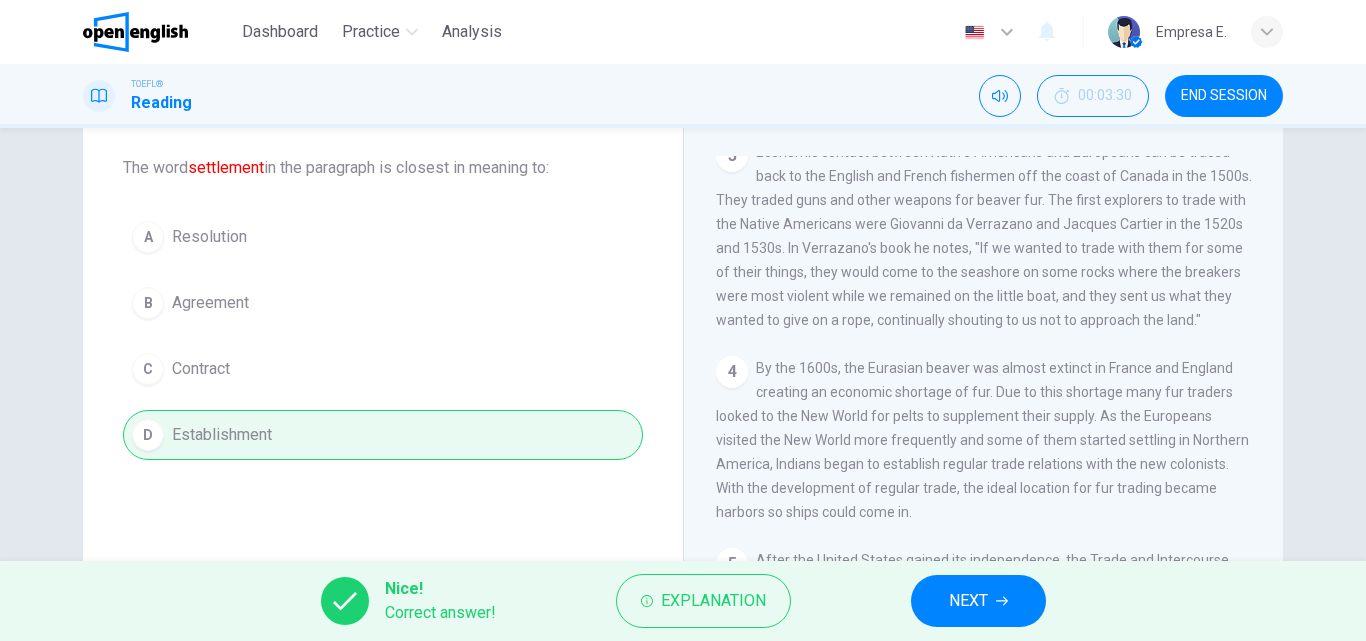 scroll, scrollTop: 324, scrollLeft: 0, axis: vertical 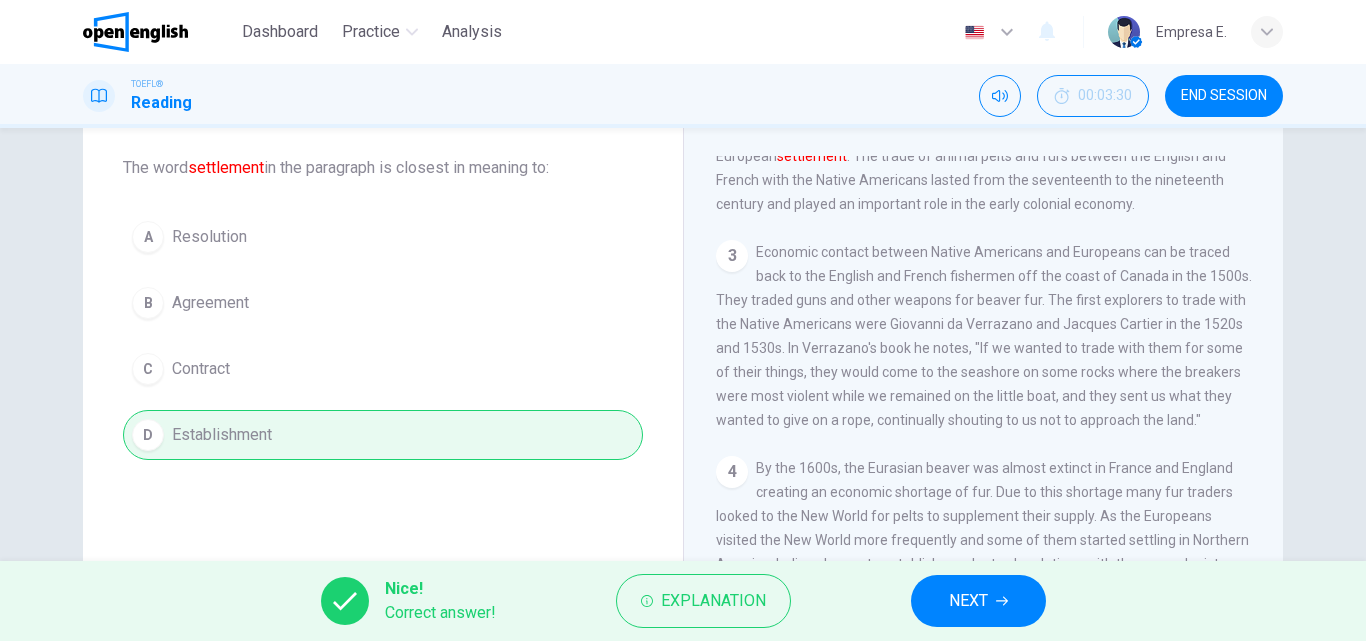 click on "NEXT" at bounding box center (978, 601) 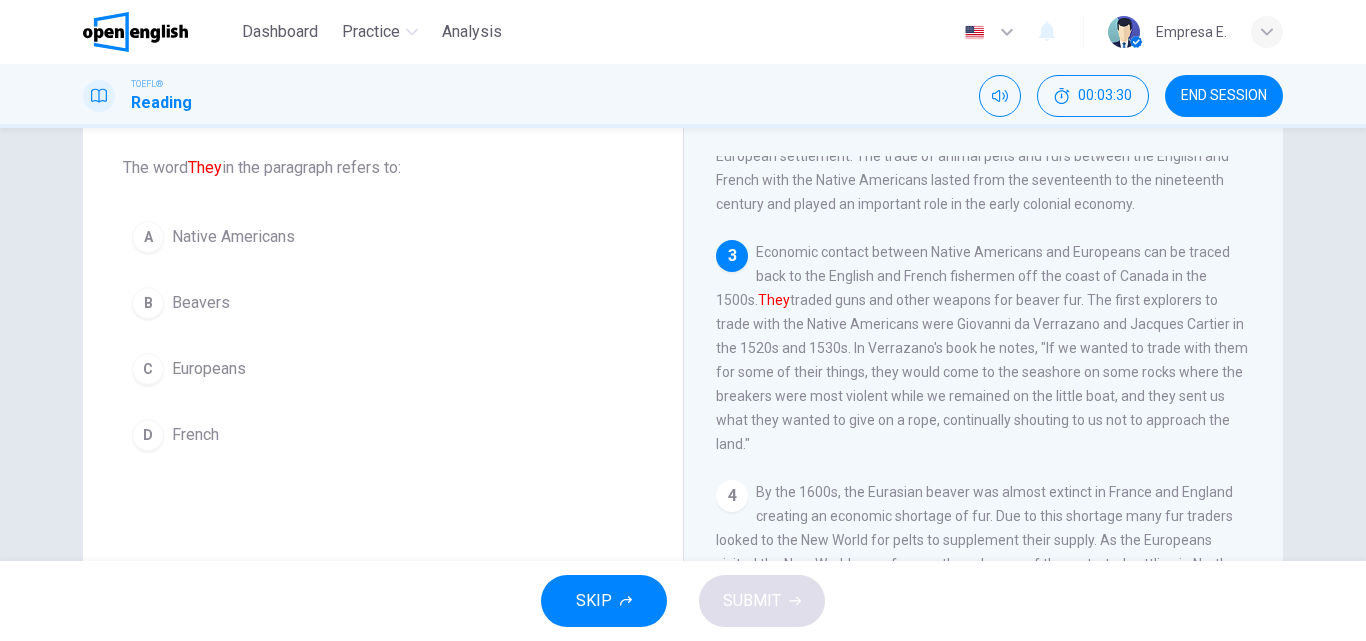 scroll, scrollTop: 423, scrollLeft: 0, axis: vertical 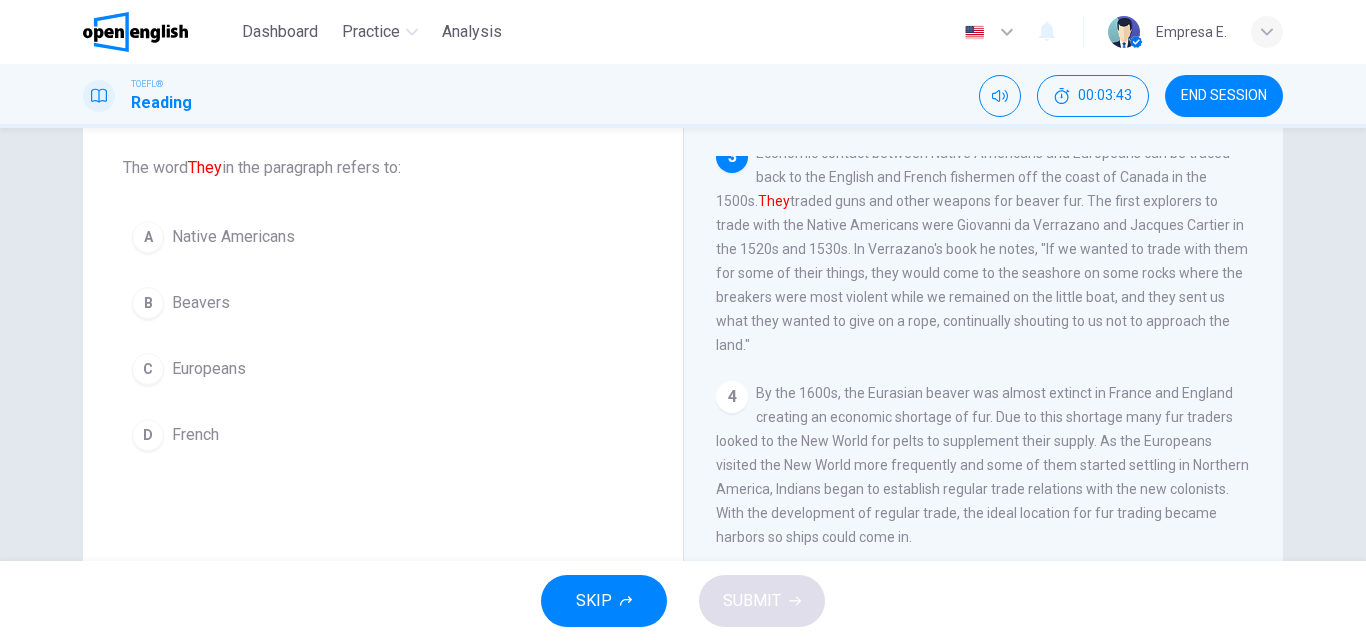 click on "Europeans" at bounding box center (209, 369) 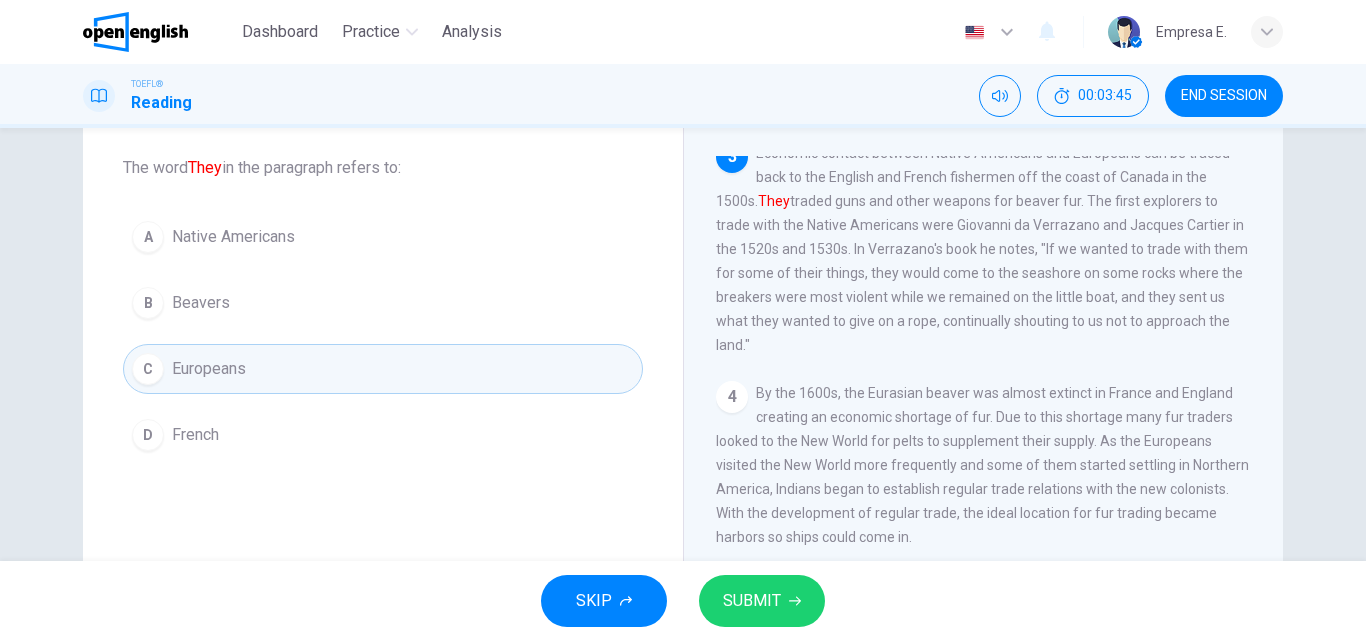 click on "SUBMIT" at bounding box center [762, 601] 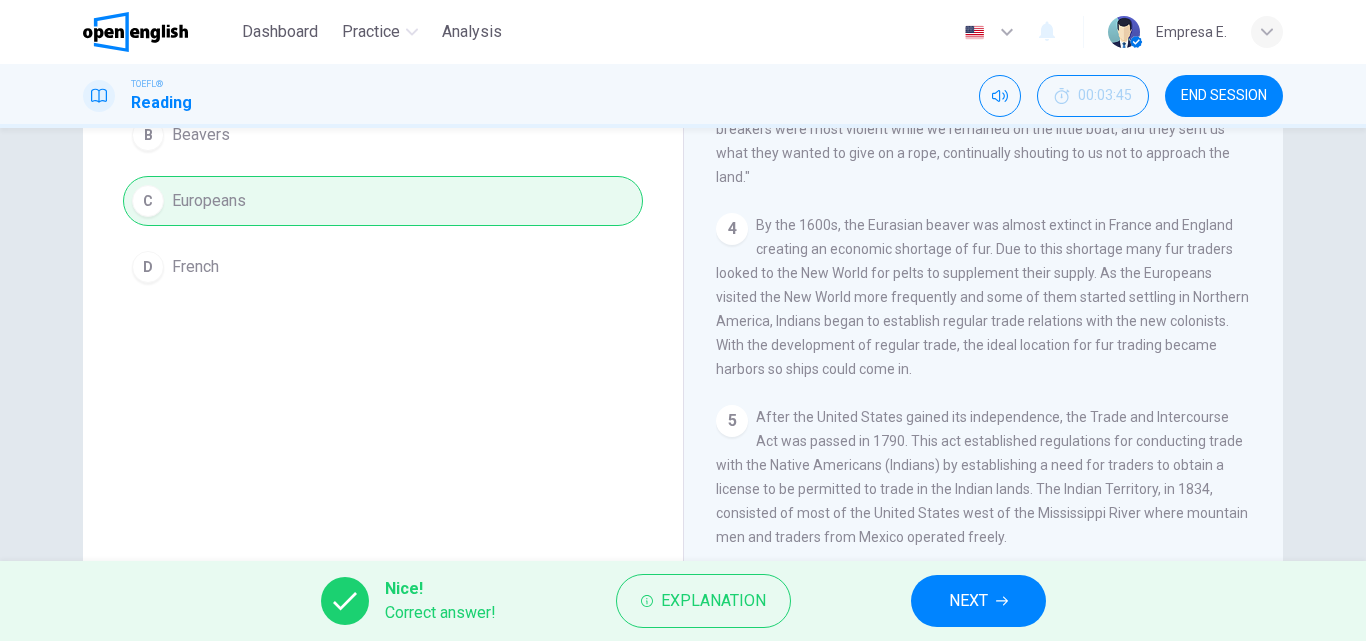 scroll, scrollTop: 300, scrollLeft: 0, axis: vertical 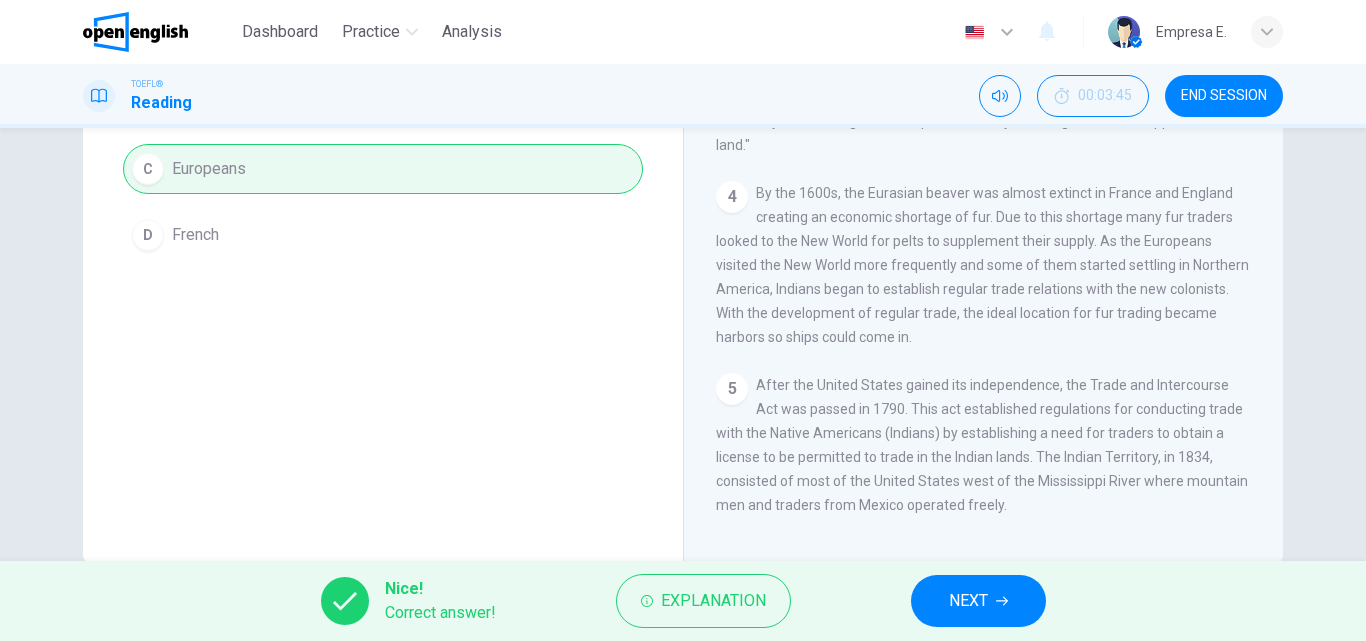 click on "NEXT" at bounding box center [978, 601] 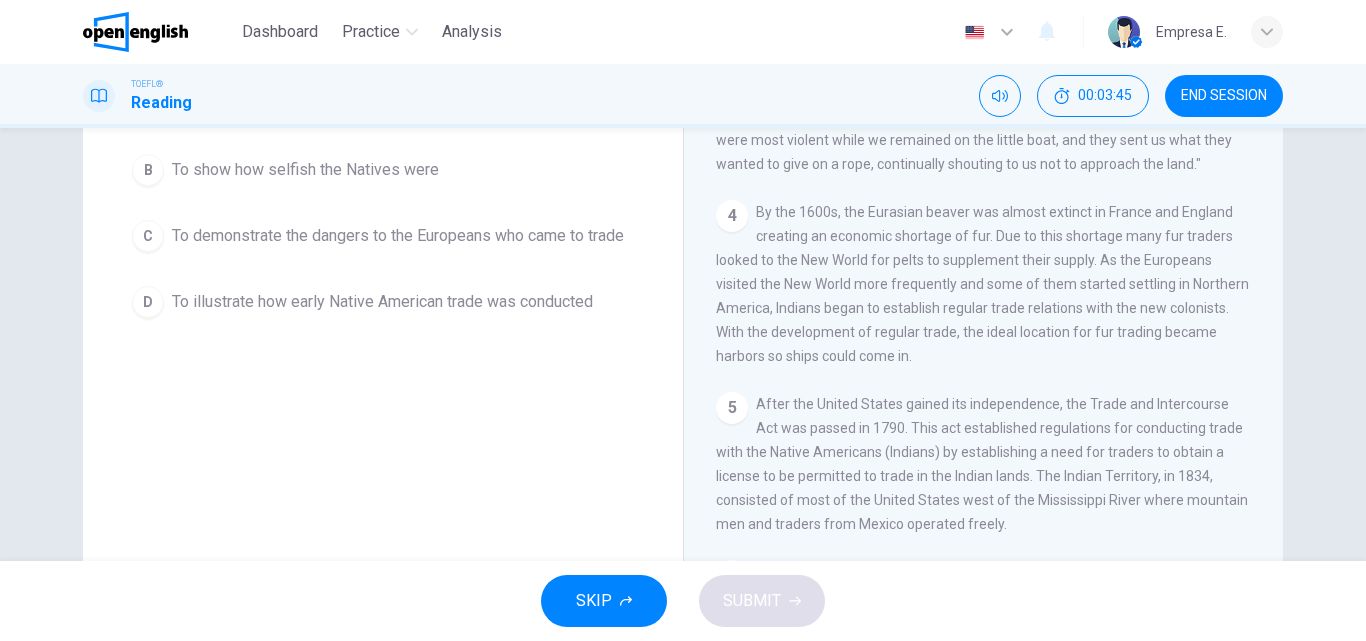 scroll, scrollTop: 224, scrollLeft: 0, axis: vertical 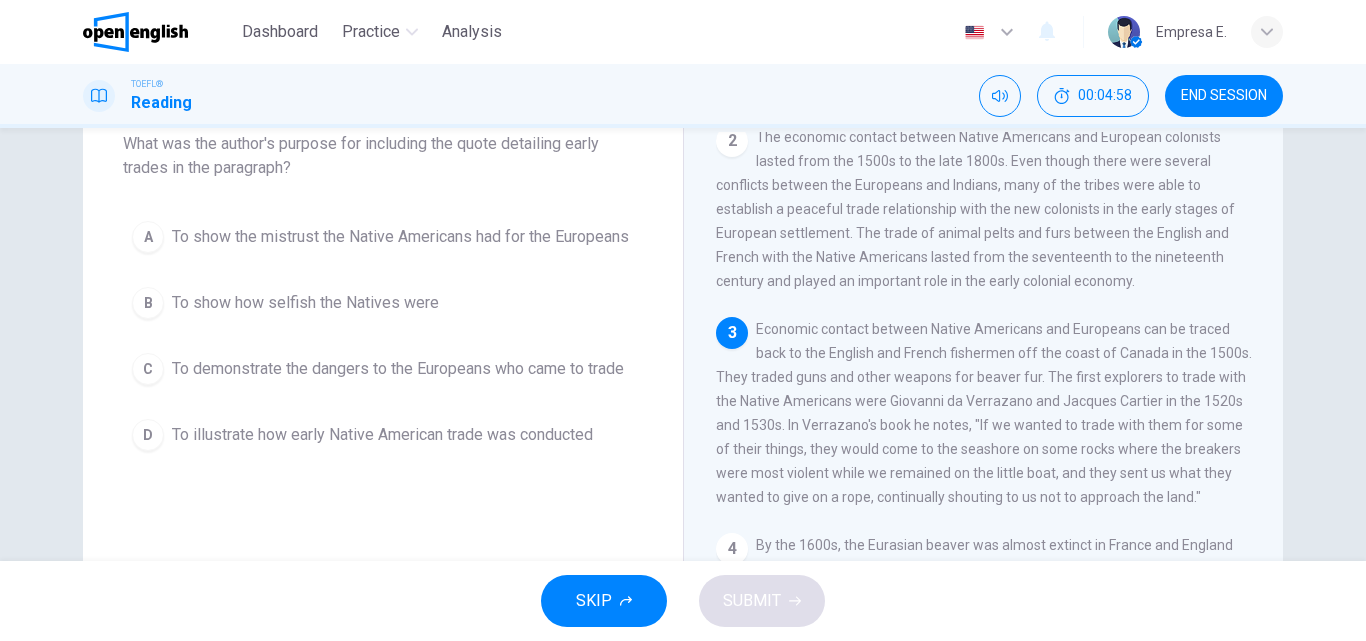 click on "To illustrate how early Native American trade was conducted" at bounding box center [382, 435] 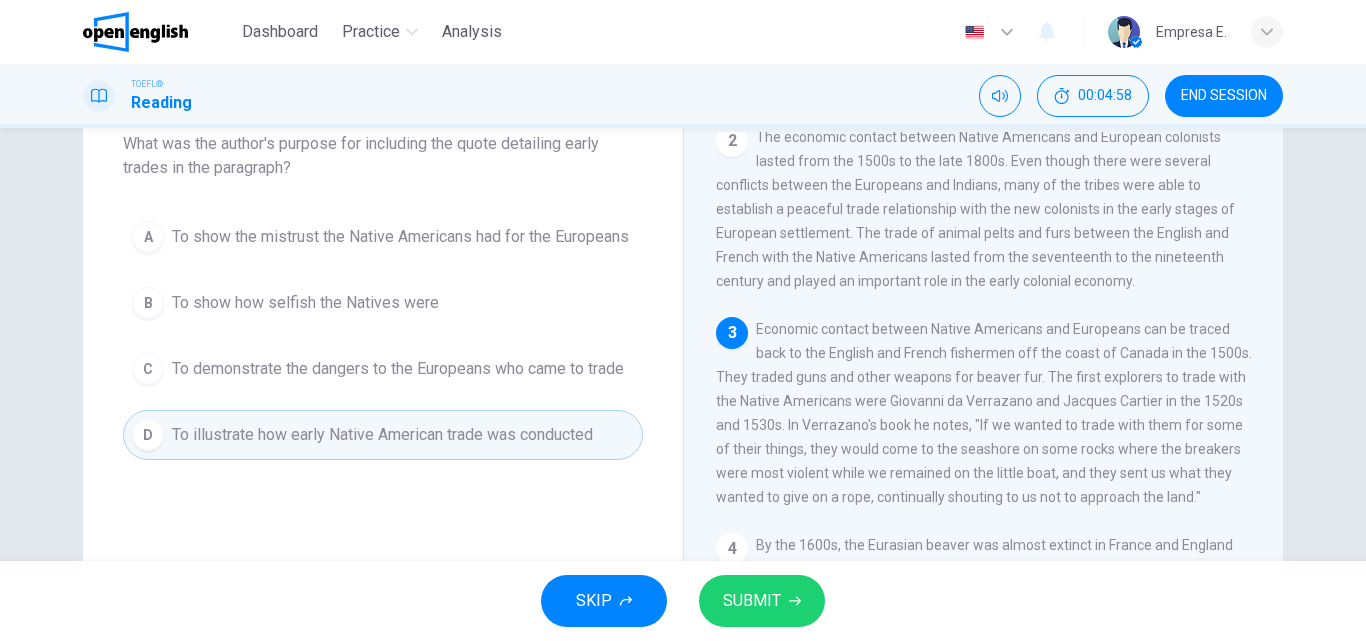 click on "SUBMIT" at bounding box center (762, 601) 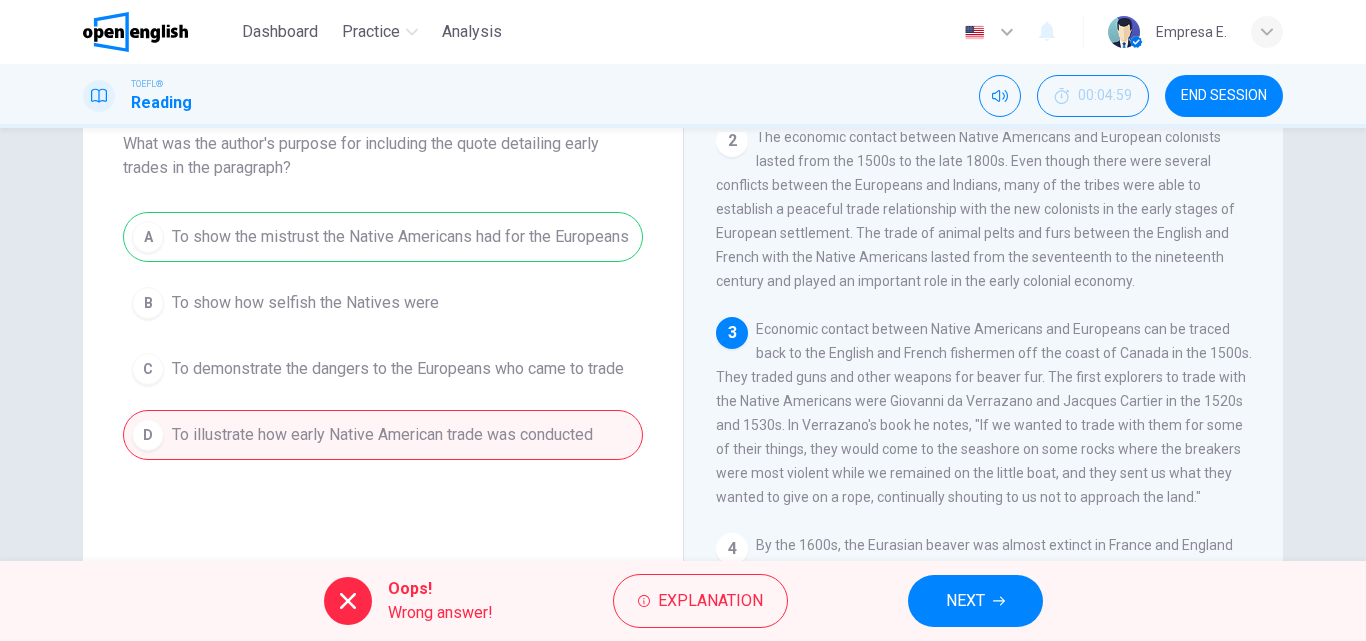 drag, startPoint x: 932, startPoint y: 423, endPoint x: 1003, endPoint y: 420, distance: 71.063354 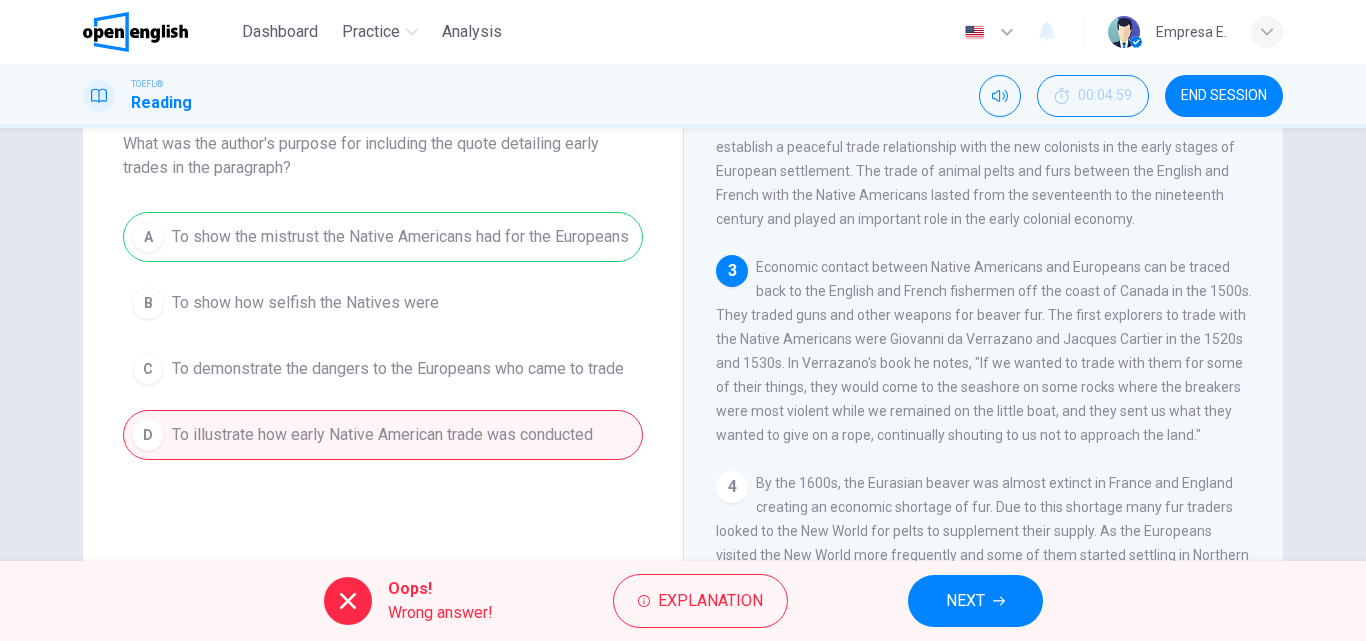 scroll, scrollTop: 323, scrollLeft: 0, axis: vertical 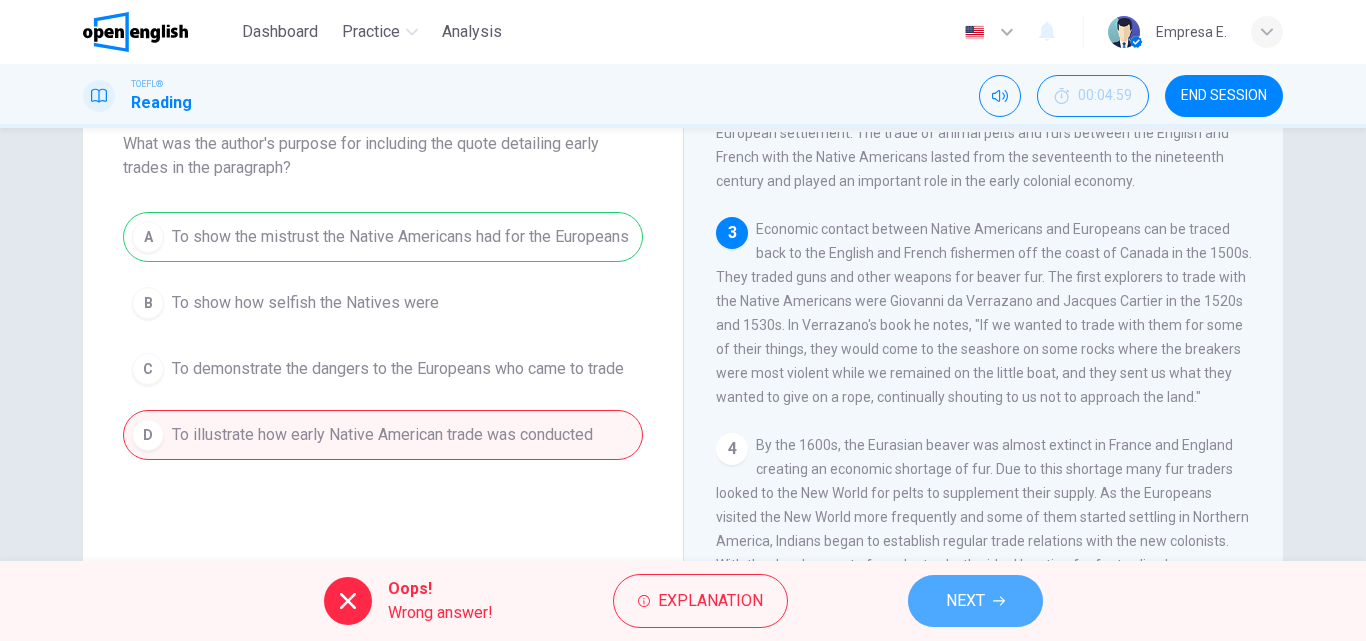 click on "NEXT" at bounding box center (975, 601) 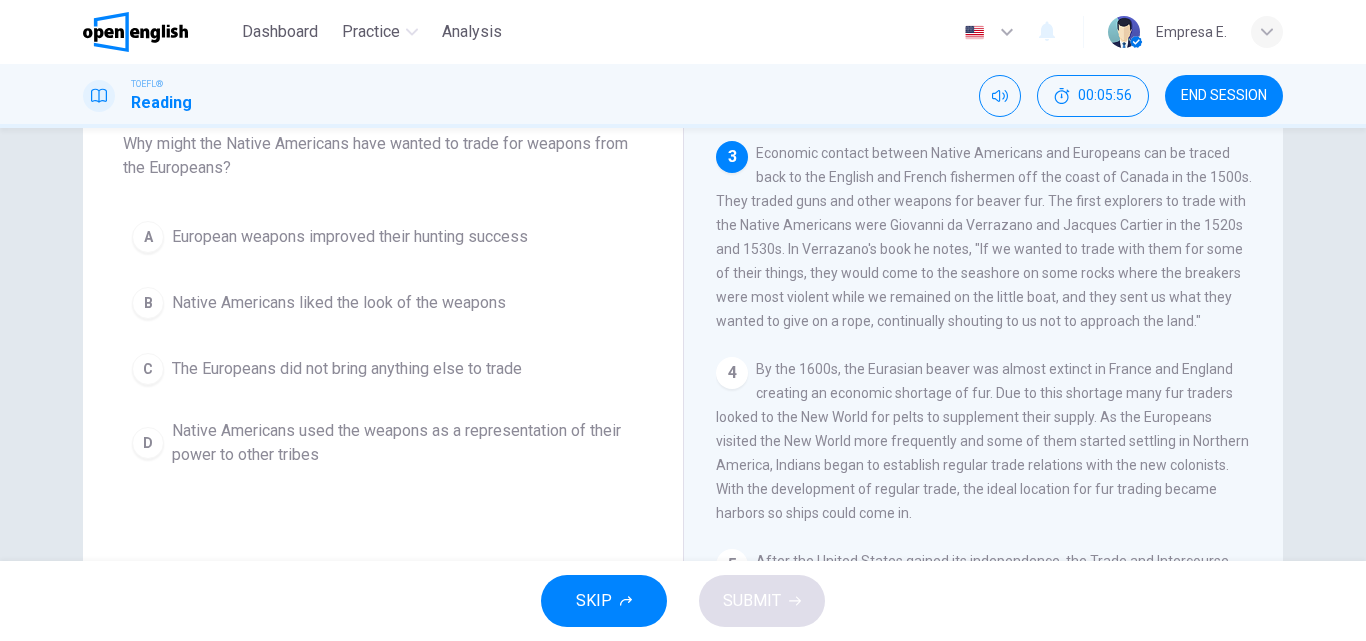 scroll, scrollTop: 523, scrollLeft: 0, axis: vertical 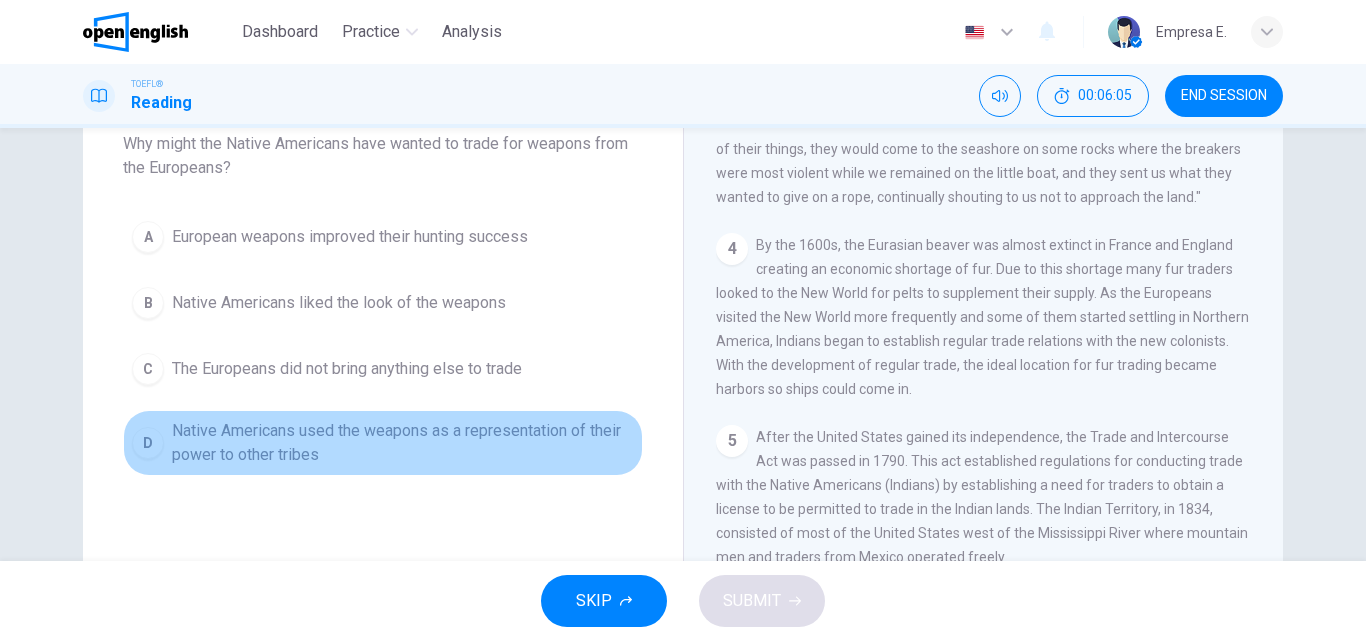 click on "Native Americans used the weapons as a representation of their power to other tribes" at bounding box center [403, 443] 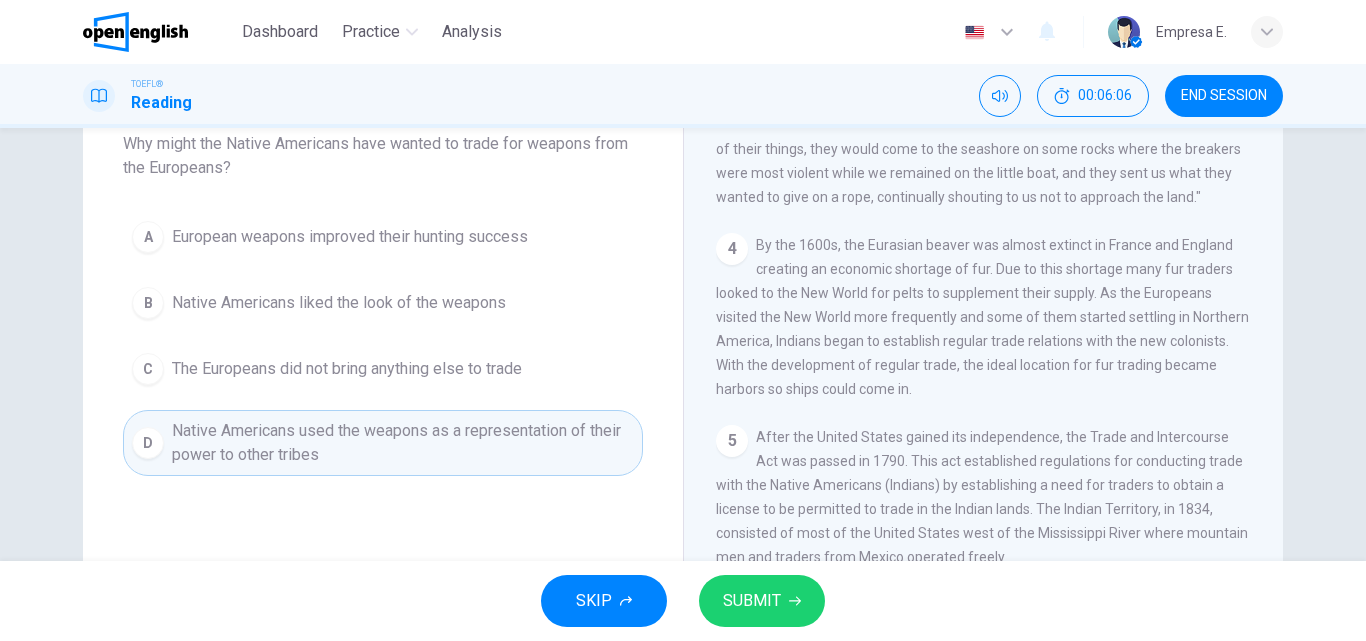 click on "SUBMIT" at bounding box center (752, 601) 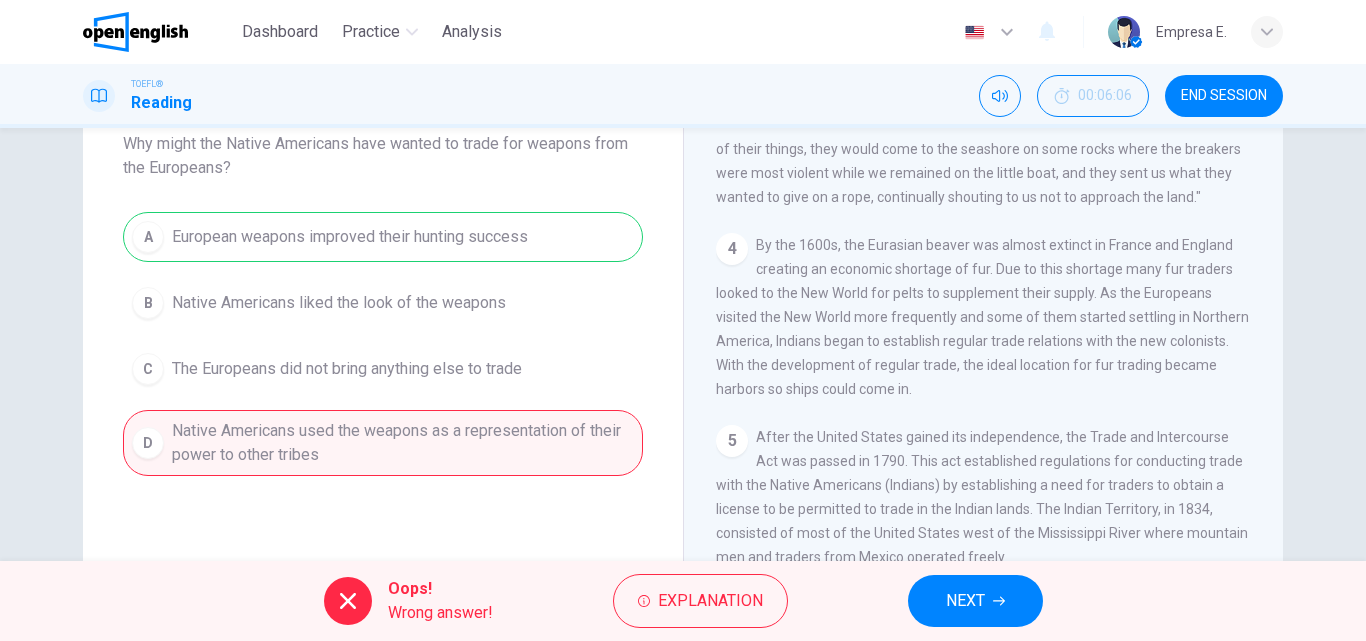 click on "NEXT" at bounding box center (975, 601) 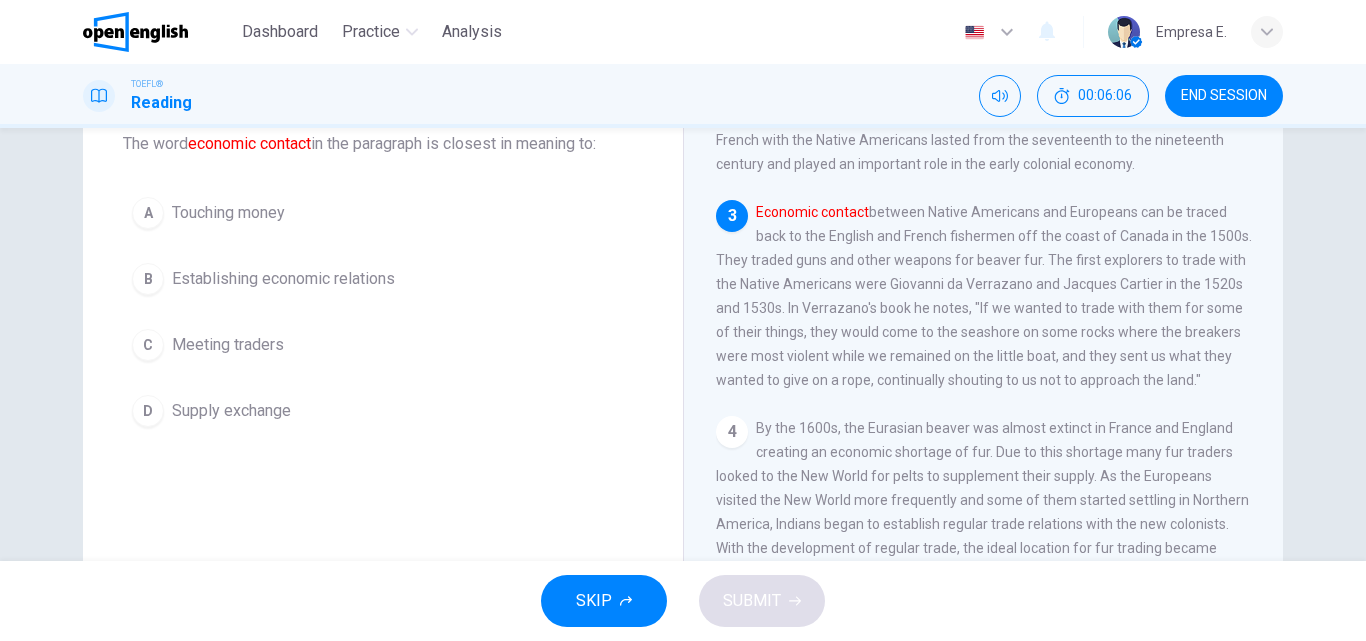 scroll, scrollTop: 223, scrollLeft: 0, axis: vertical 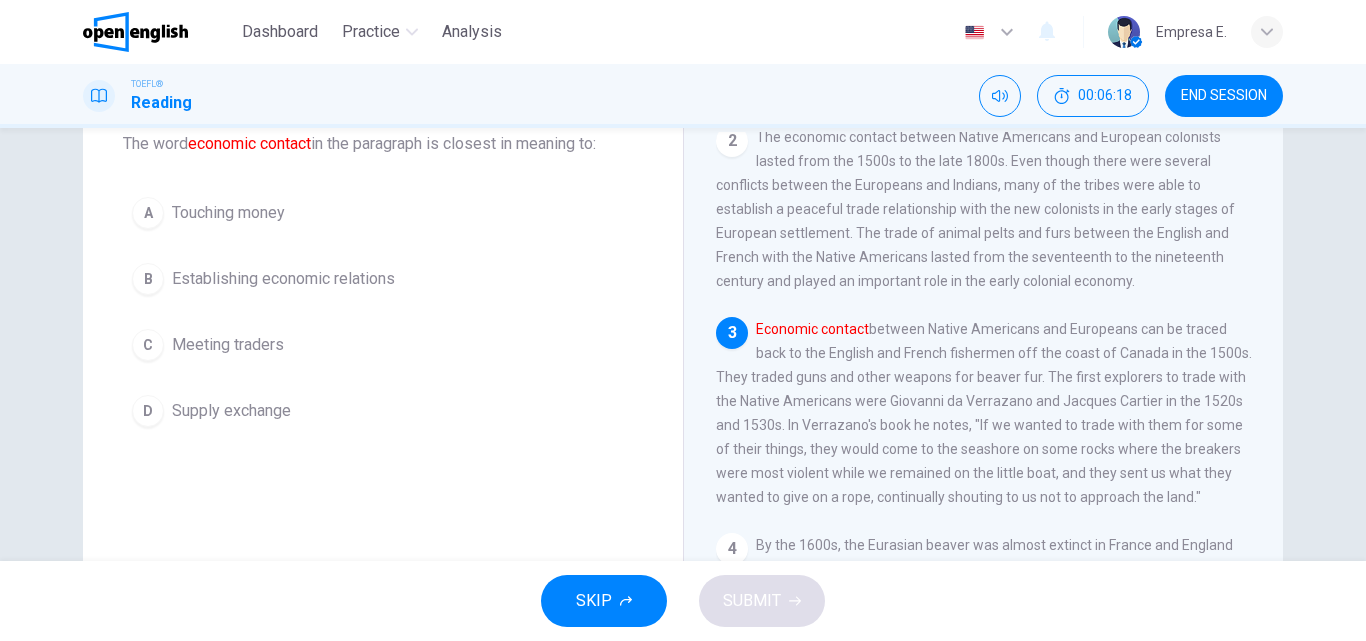 click on "Establishing economic relations" at bounding box center [283, 279] 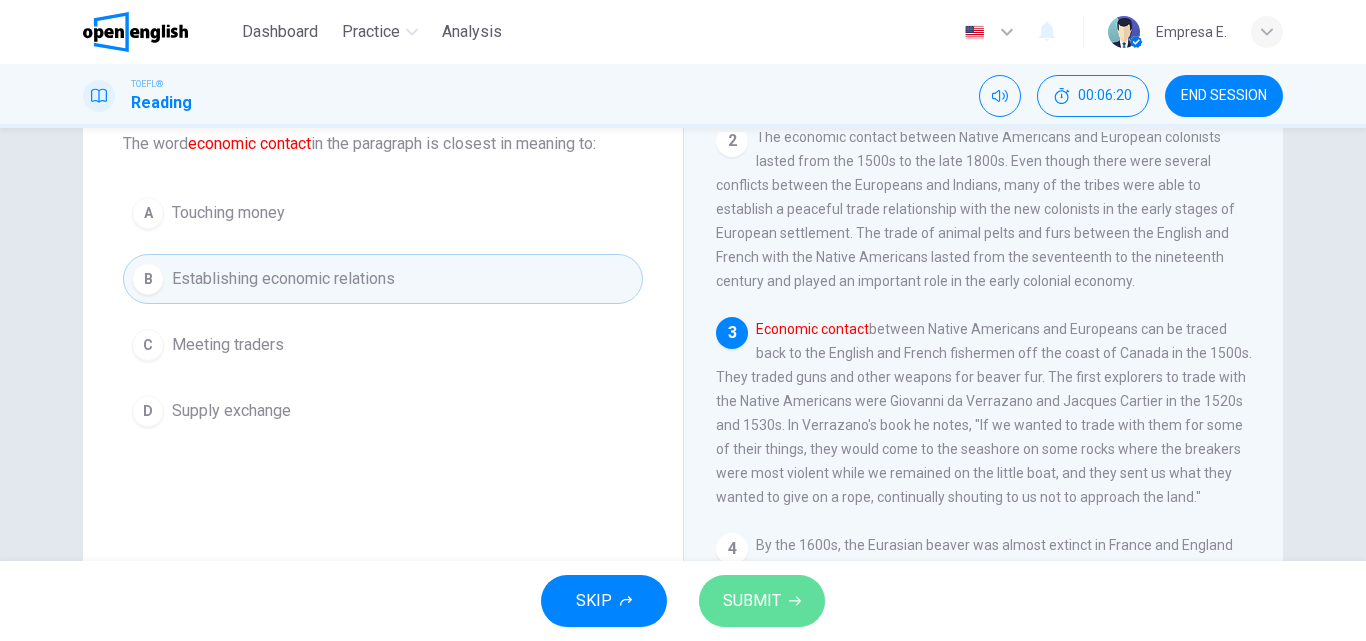 click on "SUBMIT" at bounding box center (762, 601) 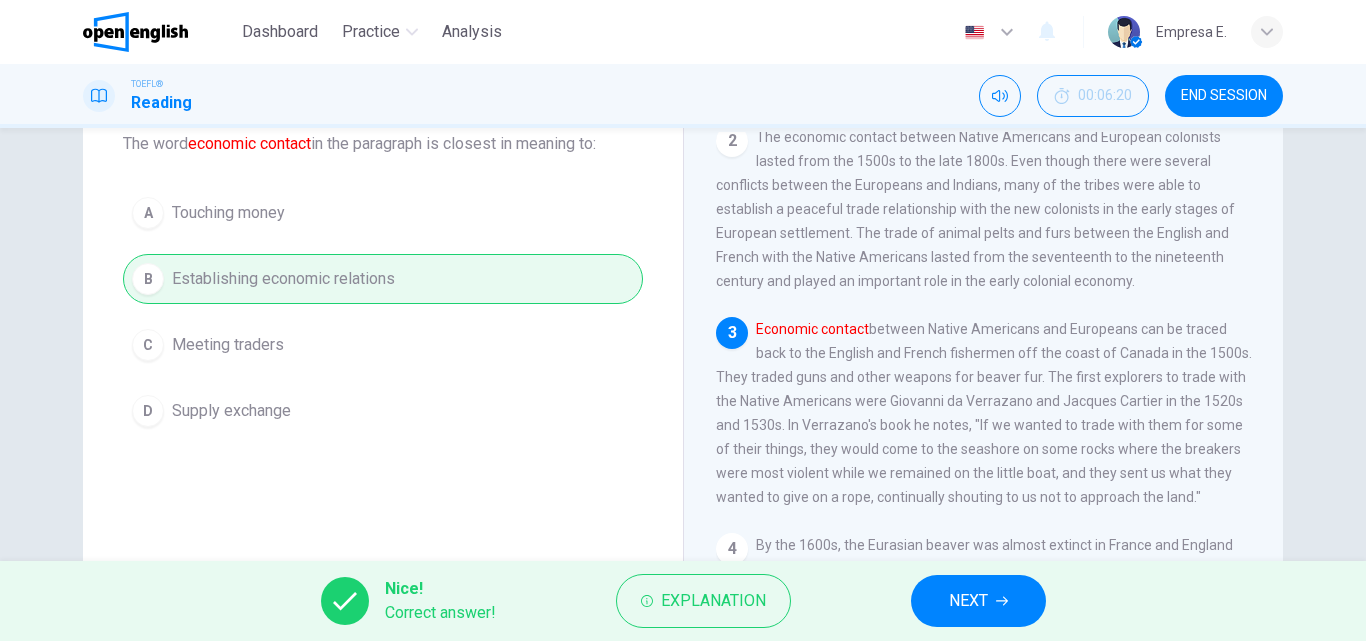 click on "NEXT" at bounding box center (978, 601) 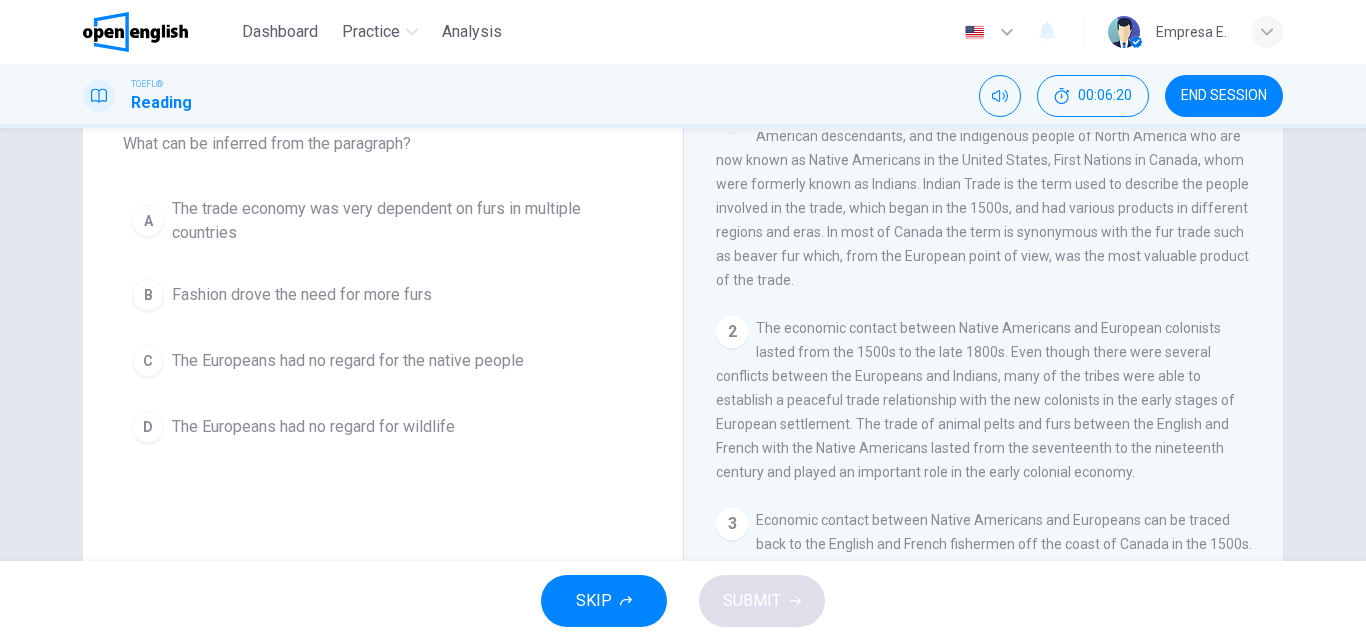 scroll, scrollTop: 0, scrollLeft: 0, axis: both 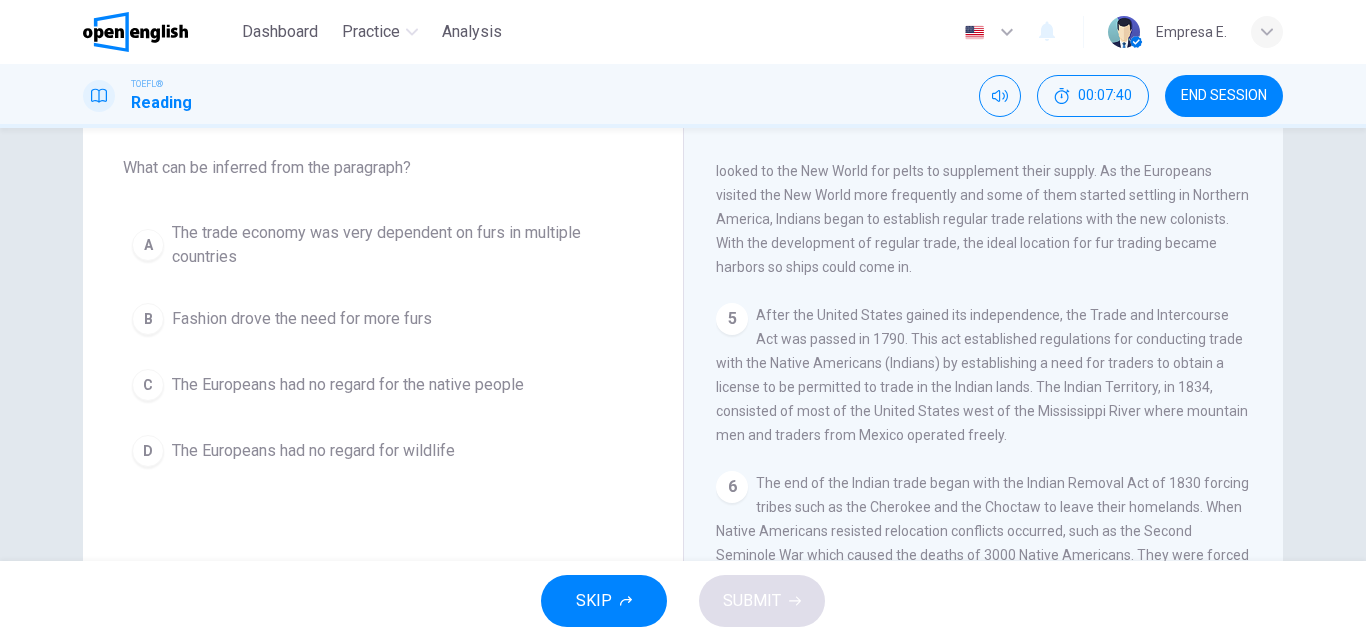 click on "The trade economy was very dependent on furs in multiple countries" at bounding box center (403, 245) 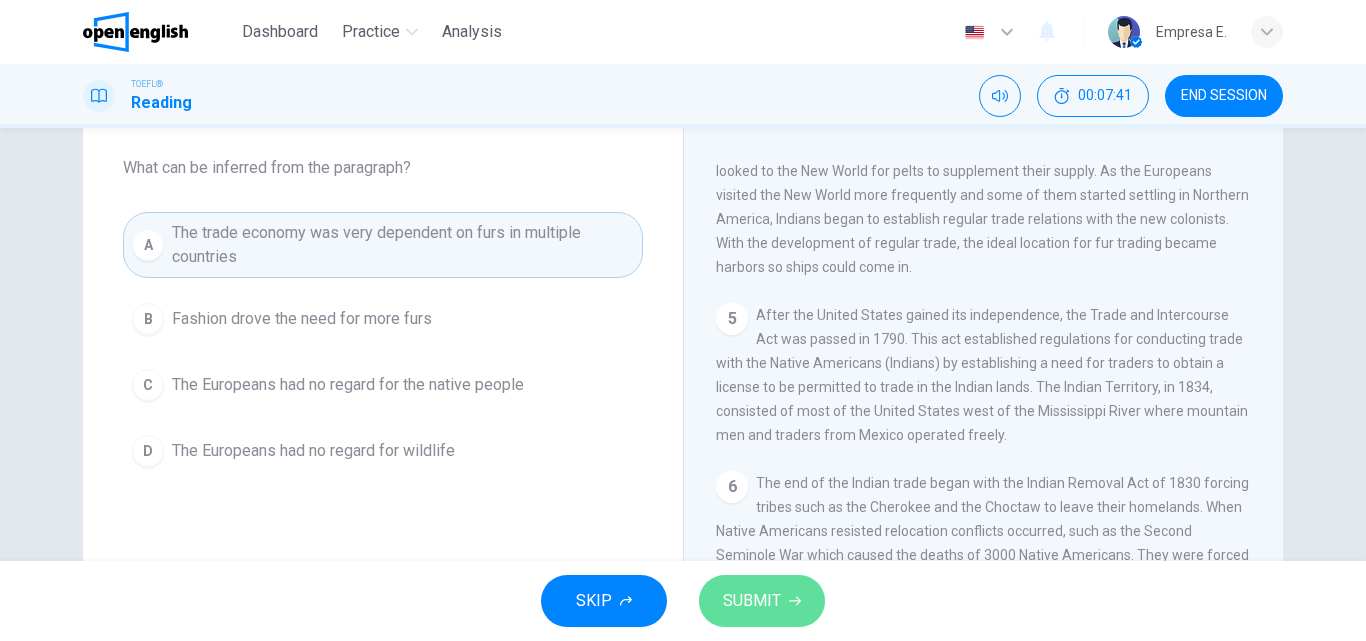 click on "SUBMIT" at bounding box center [752, 601] 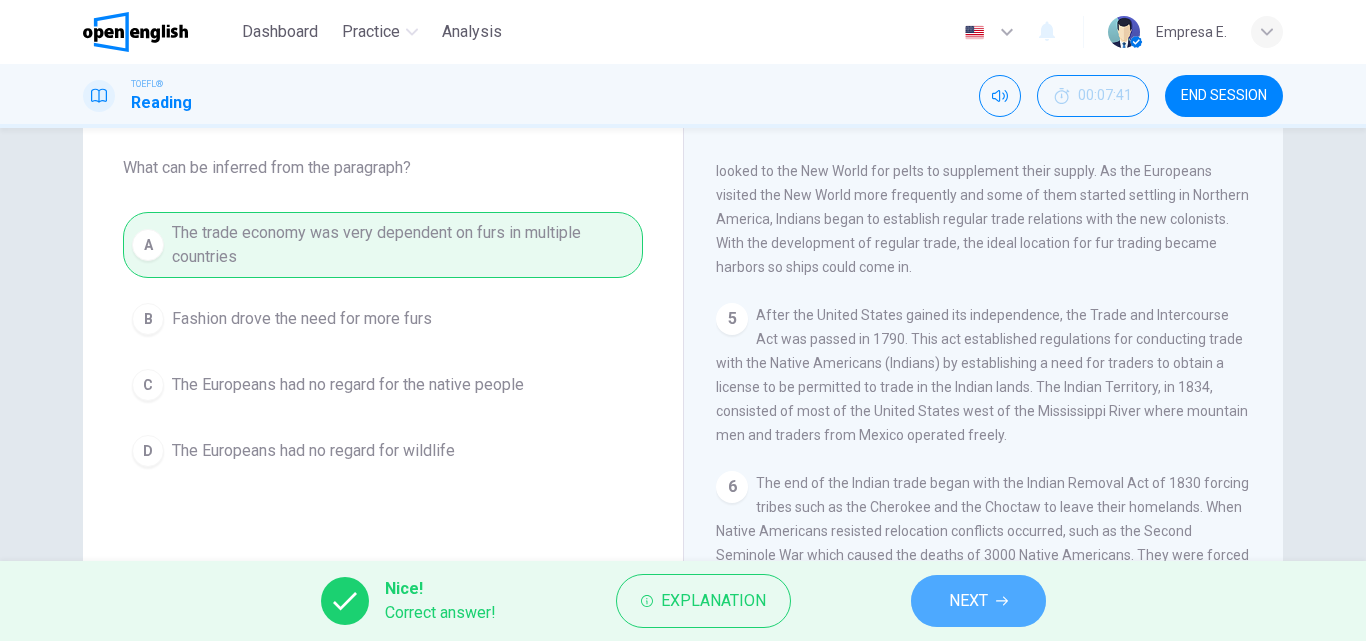 click on "NEXT" at bounding box center (968, 601) 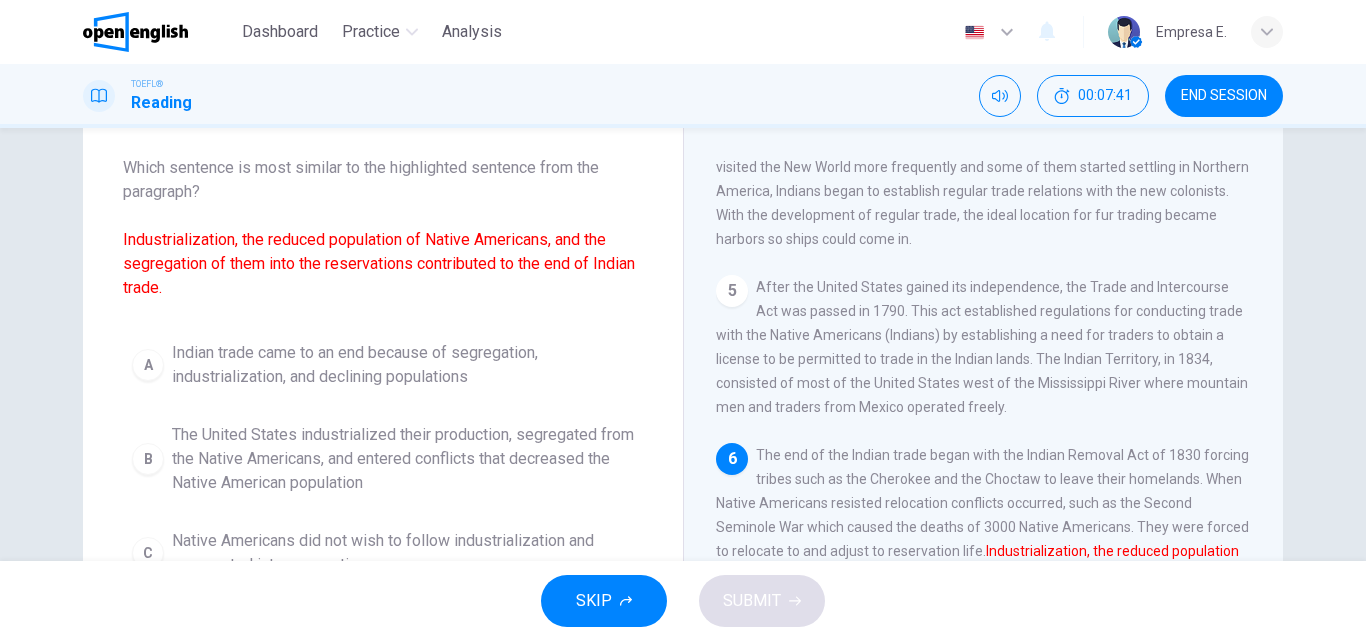 scroll, scrollTop: 769, scrollLeft: 0, axis: vertical 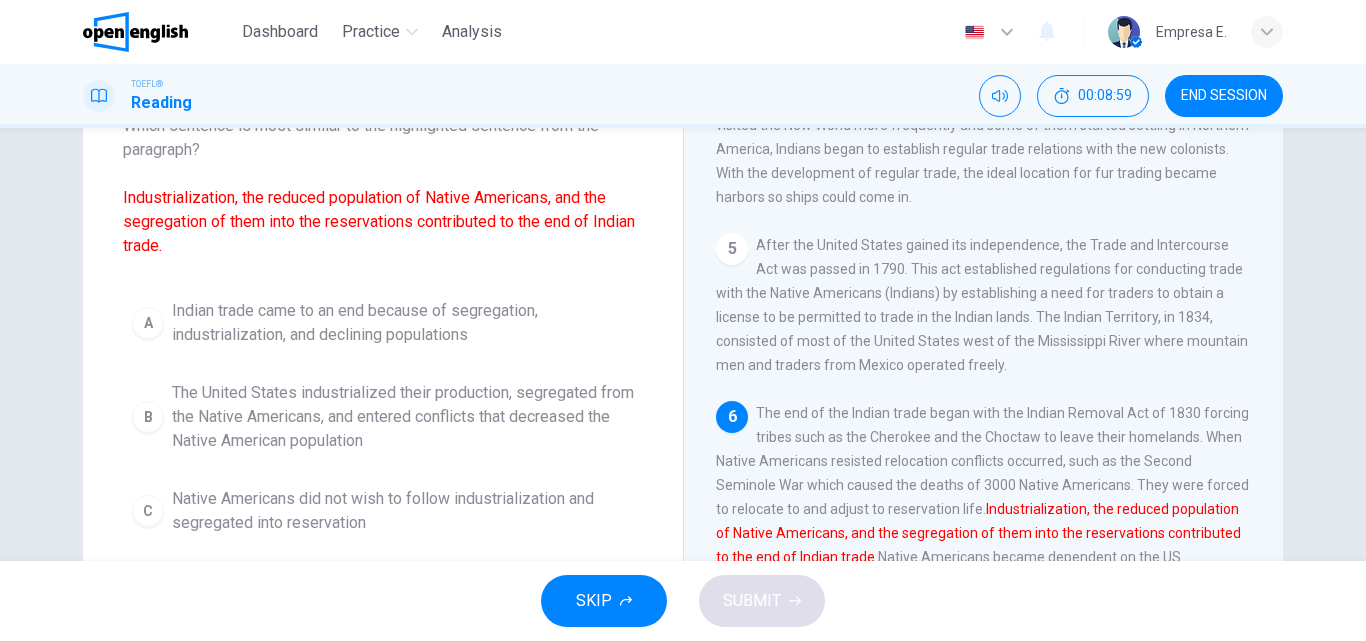 click on "Indian trade came to an end because of segregation, industrialization, and declining populations" at bounding box center (403, 323) 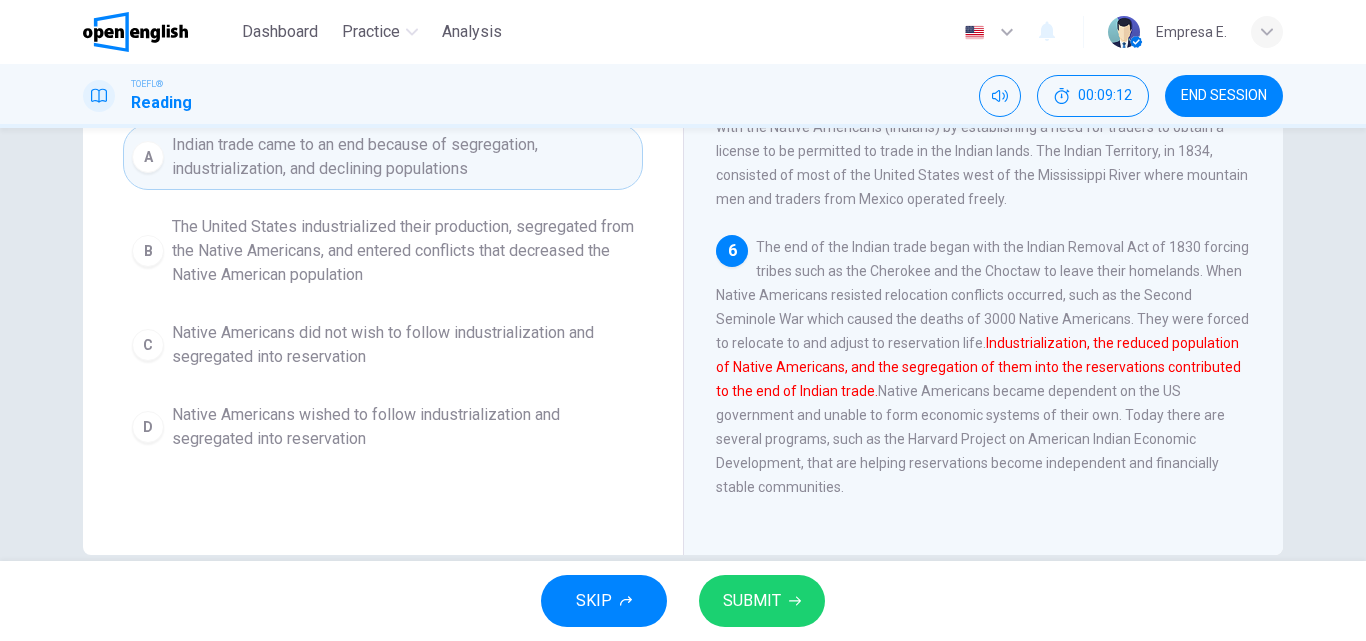scroll, scrollTop: 342, scrollLeft: 0, axis: vertical 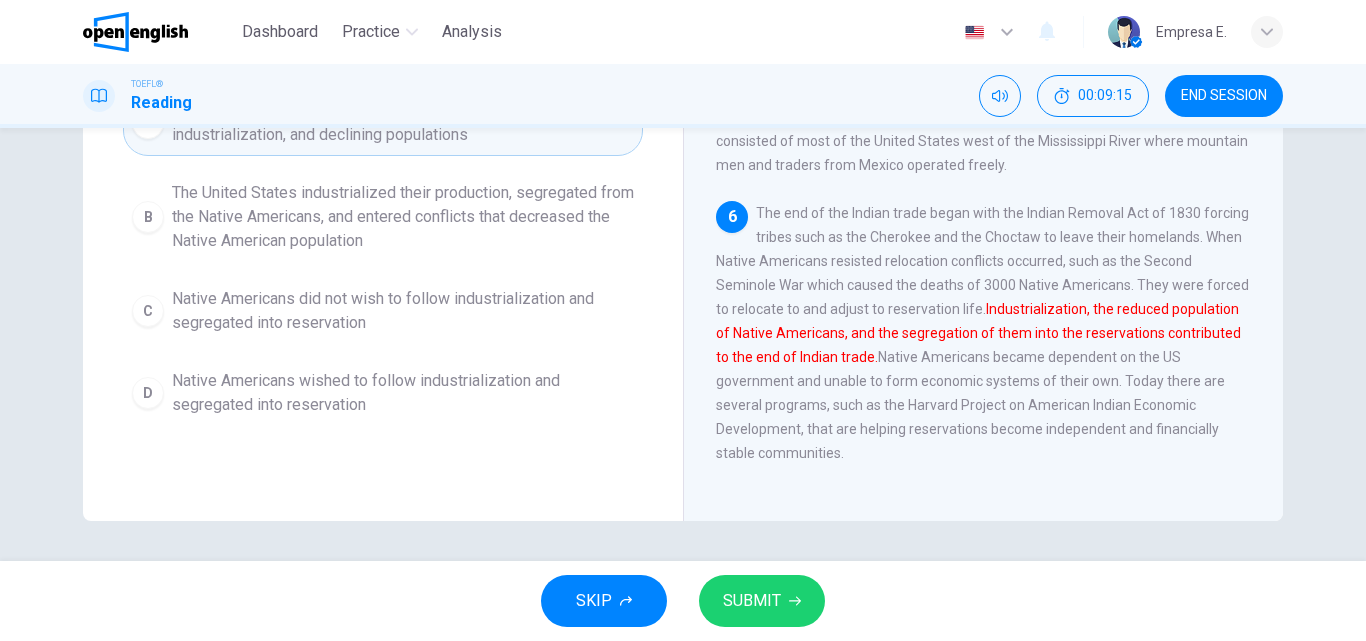 click on "SUBMIT" at bounding box center [752, 601] 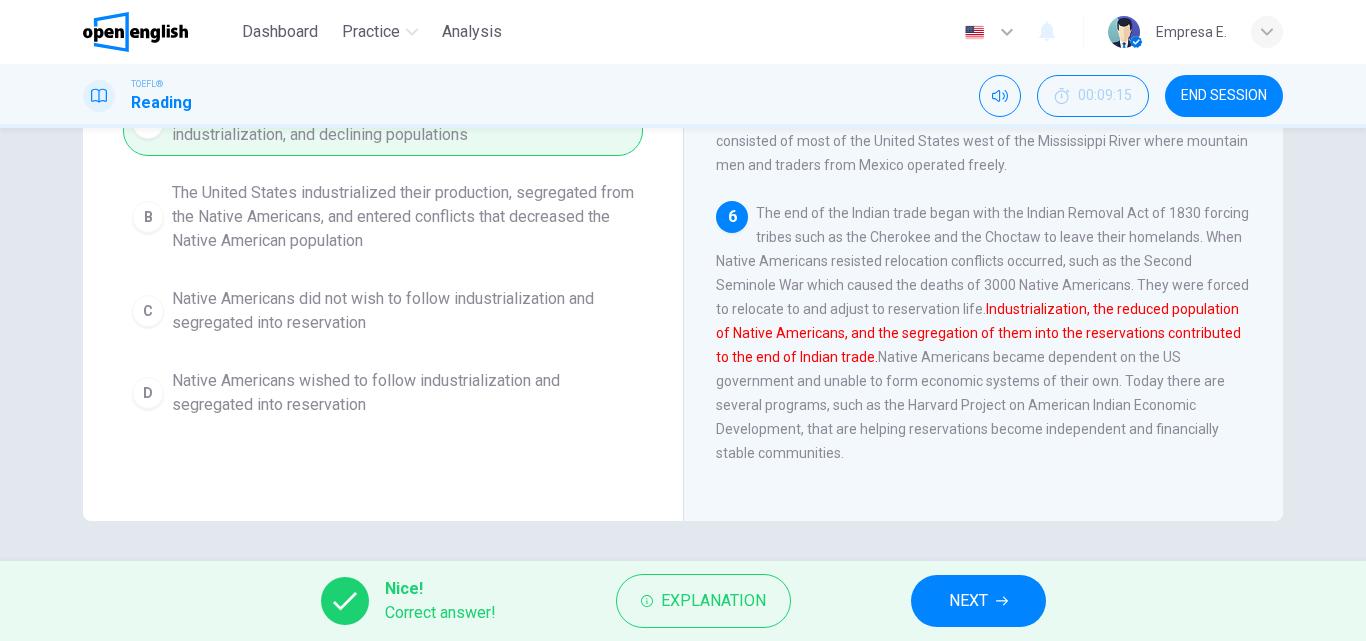 click on "NEXT" at bounding box center [978, 601] 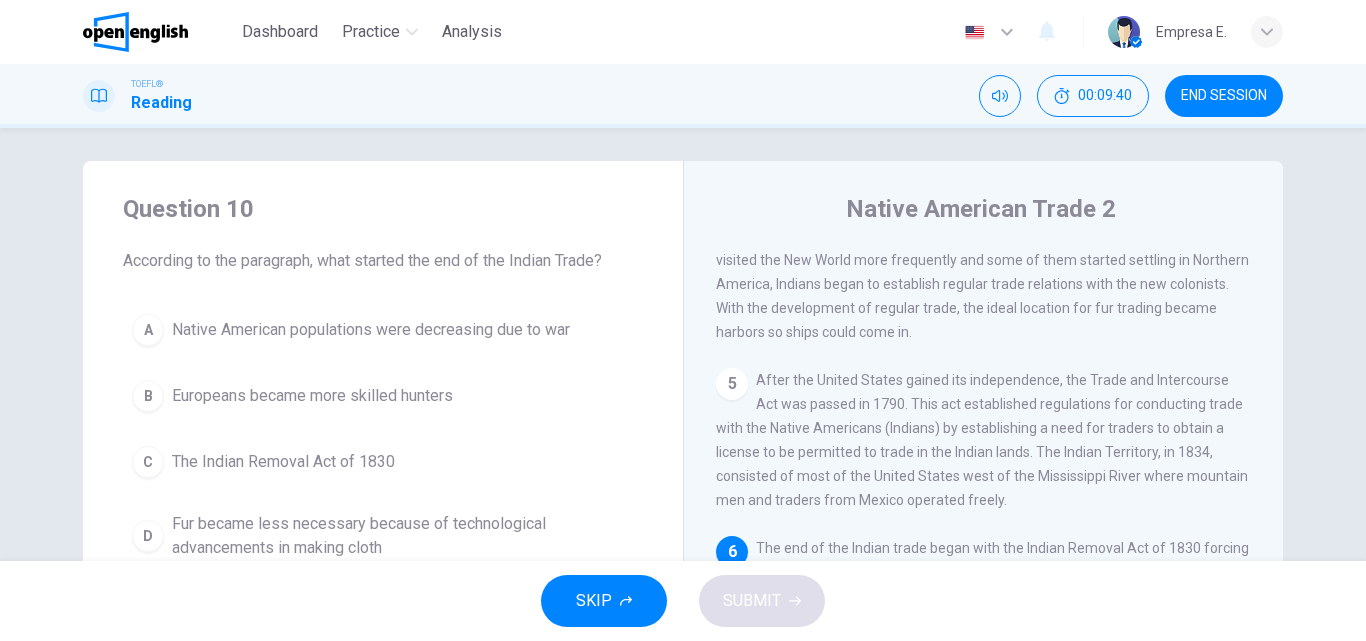 scroll, scrollTop: 0, scrollLeft: 0, axis: both 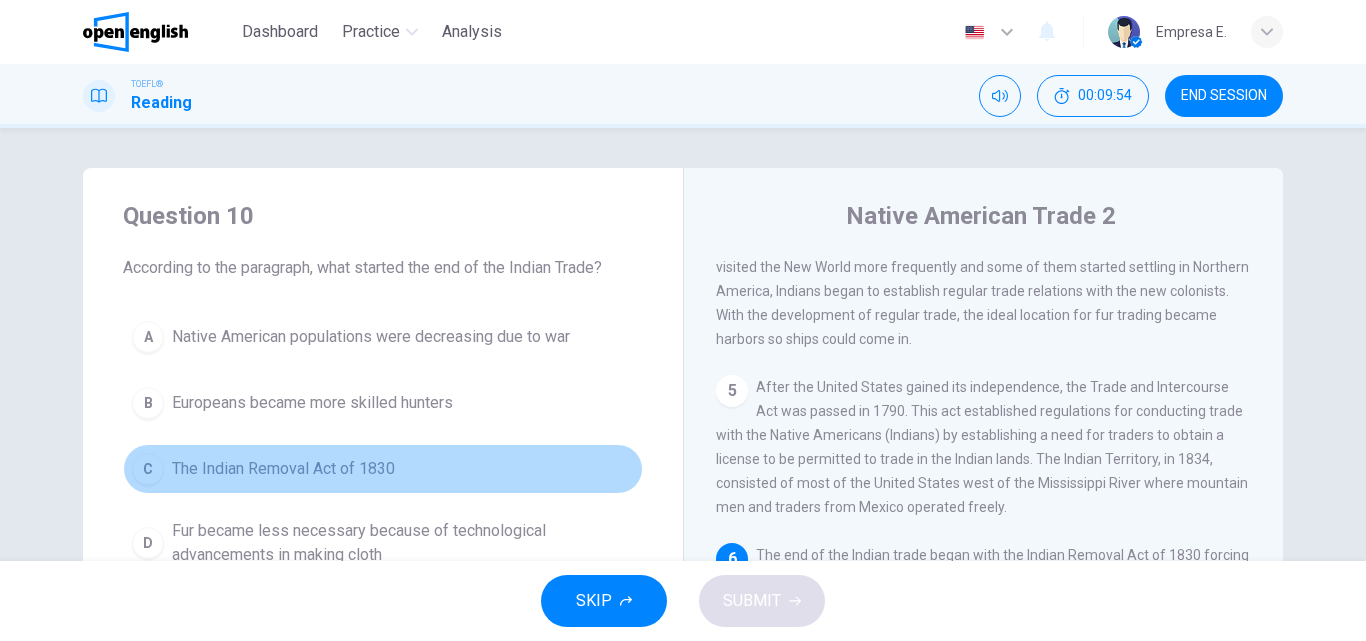 click on "The Indian Removal Act of 1830" at bounding box center [283, 469] 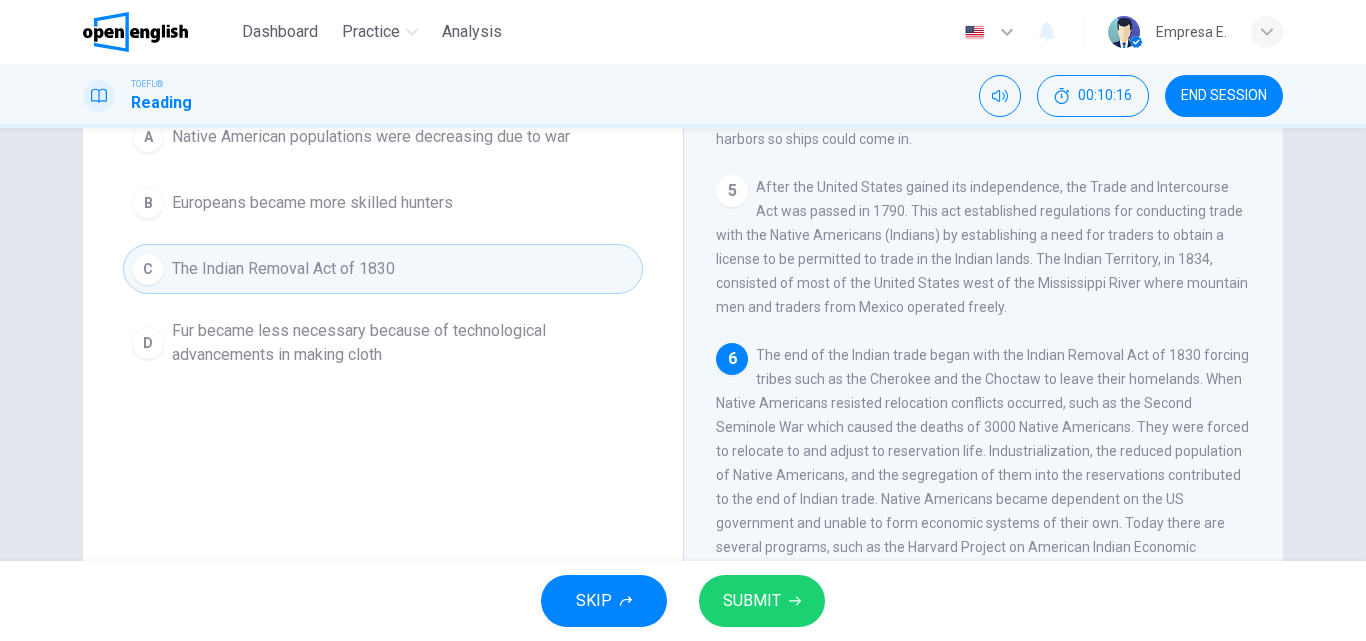 scroll, scrollTop: 100, scrollLeft: 0, axis: vertical 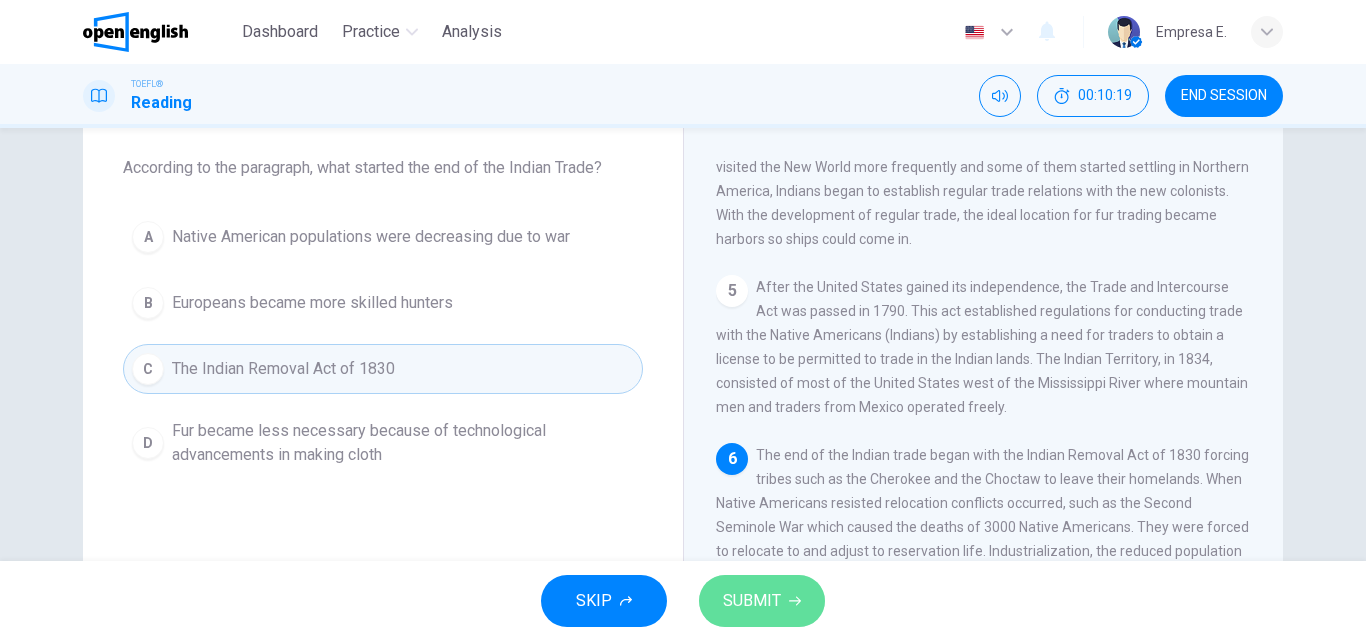 click on "SUBMIT" at bounding box center [762, 601] 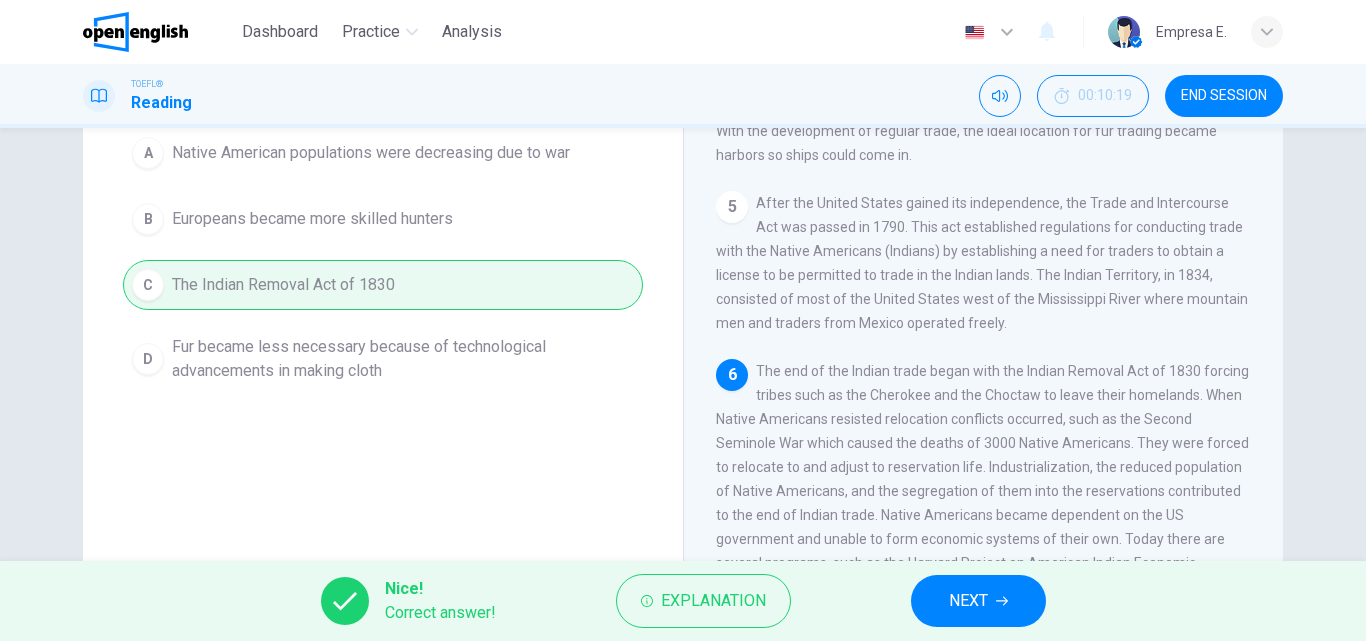 scroll, scrollTop: 342, scrollLeft: 0, axis: vertical 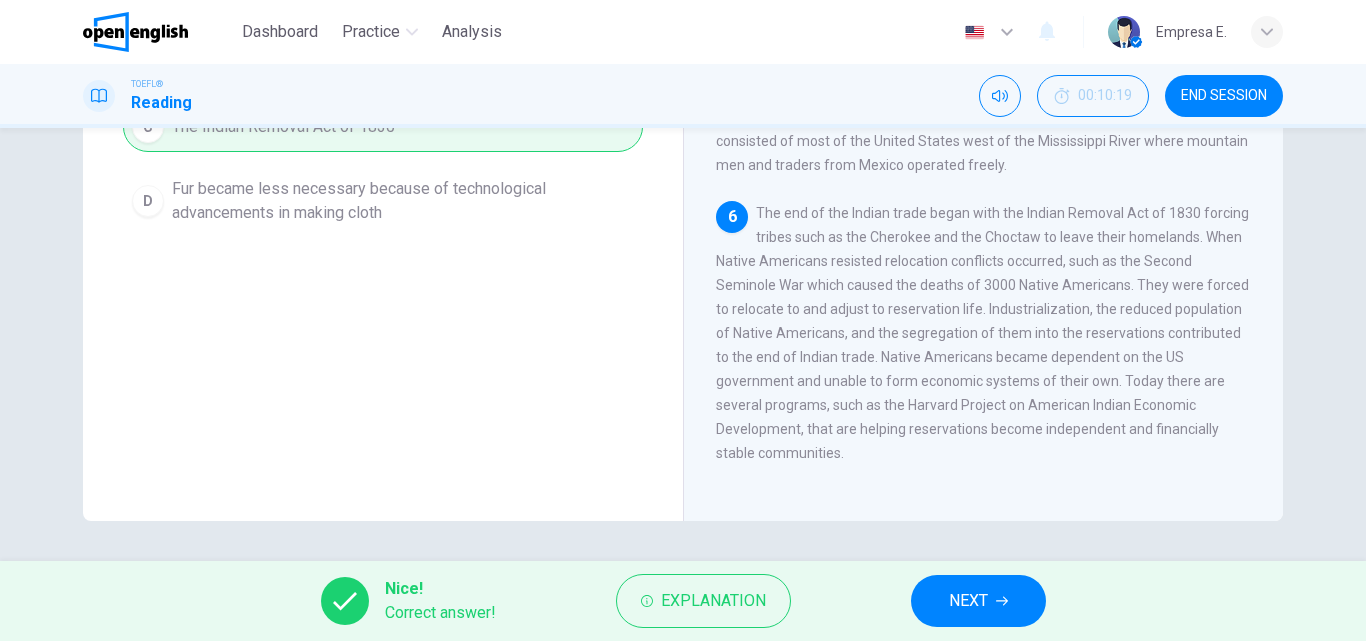 click on "NEXT" at bounding box center (968, 601) 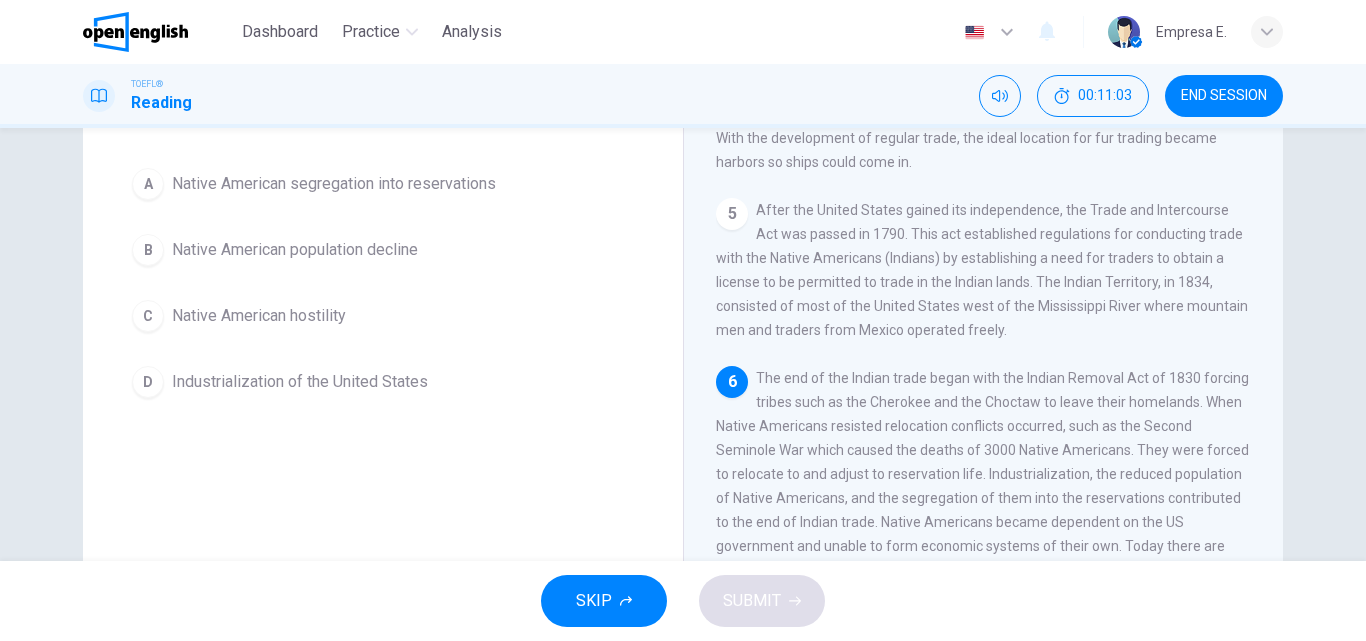 scroll, scrollTop: 142, scrollLeft: 0, axis: vertical 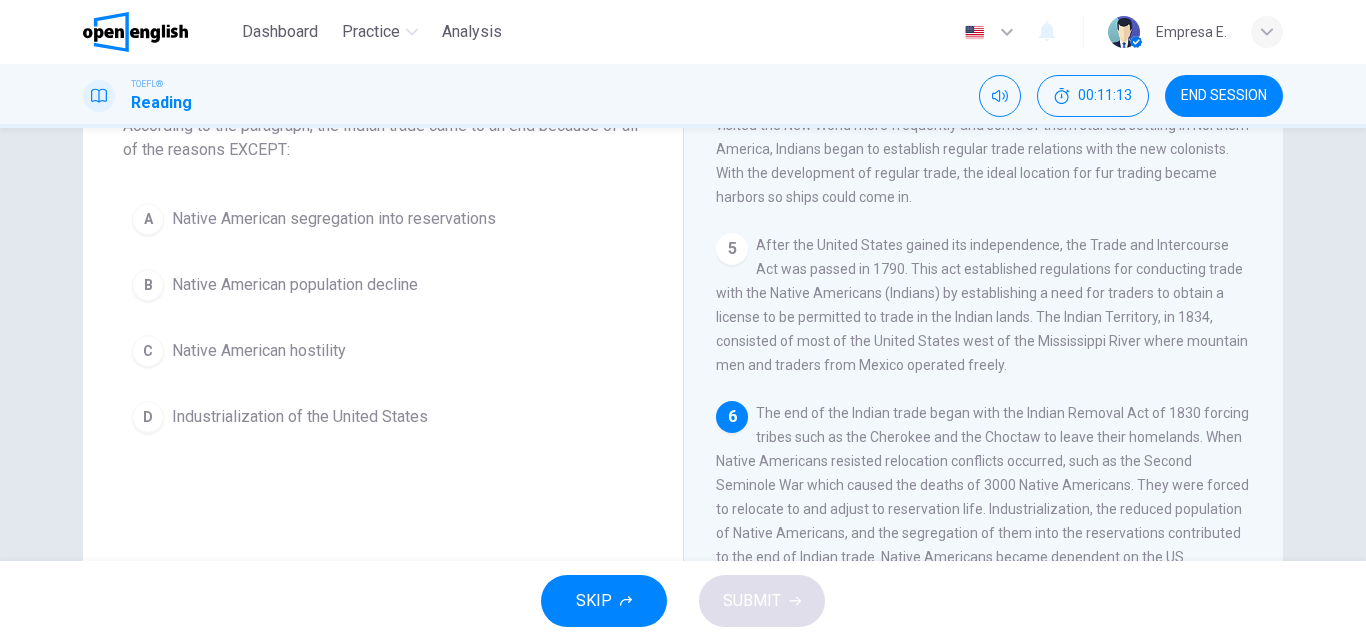 click on "Native American hostility" at bounding box center (259, 351) 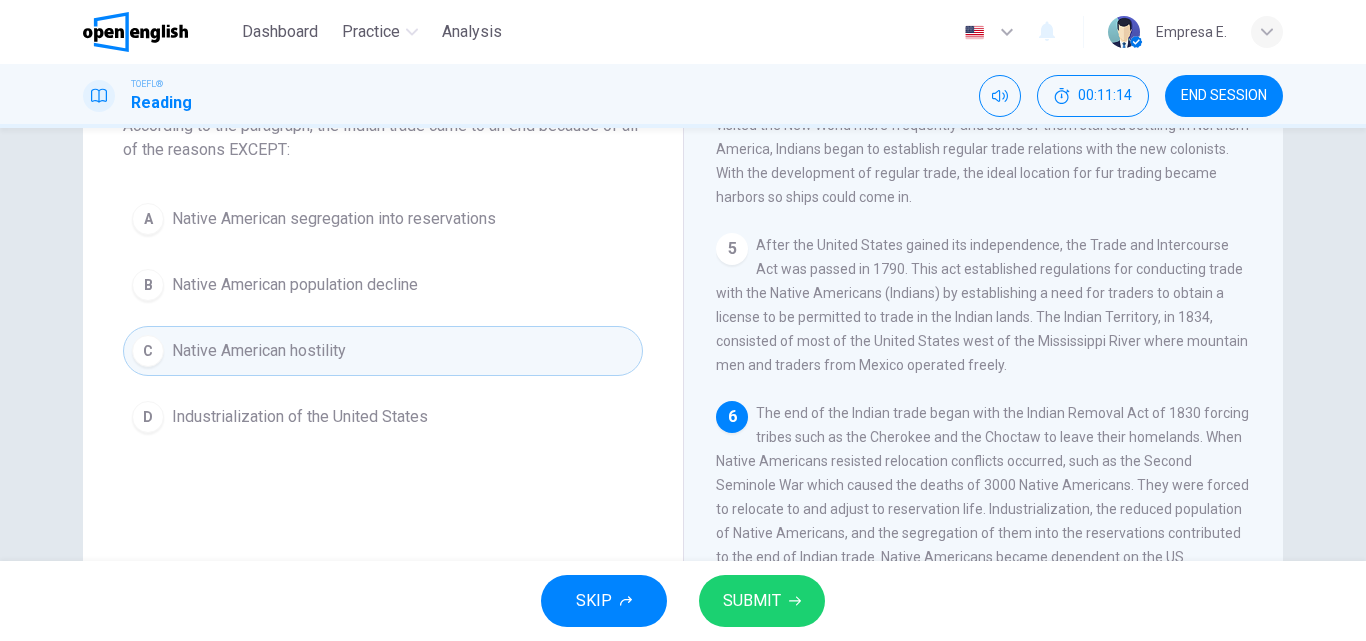 click on "SUBMIT" at bounding box center (752, 601) 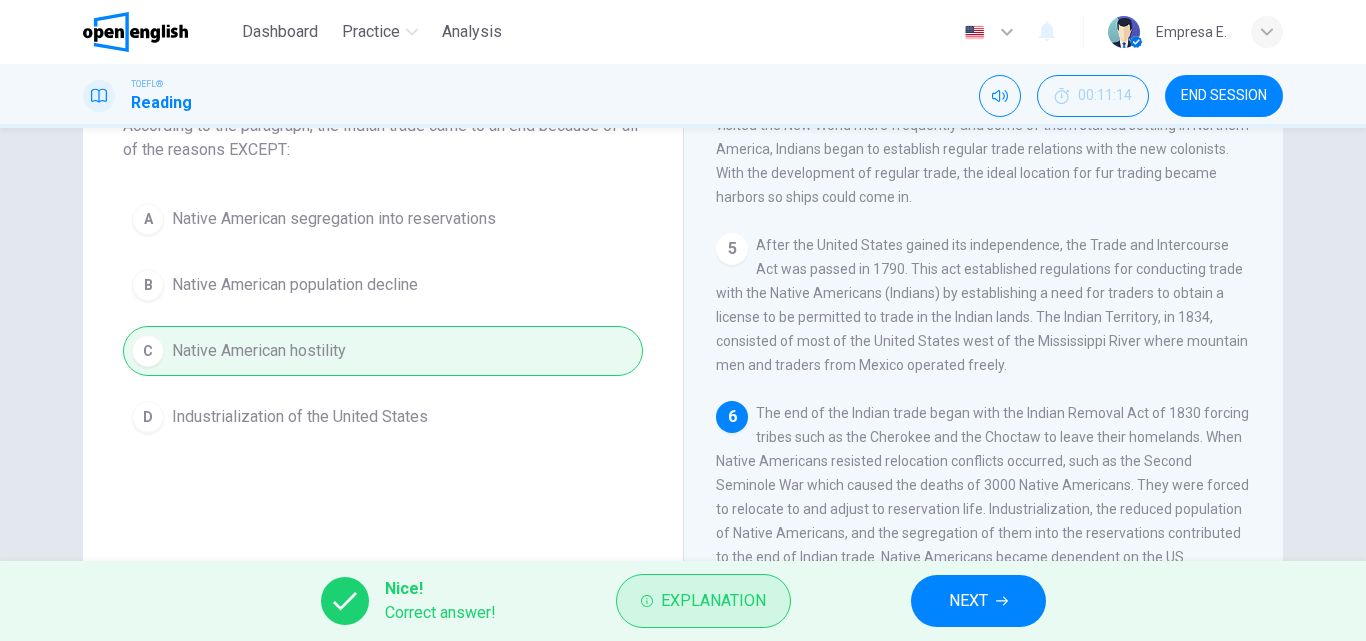 click on "Explanation" at bounding box center [713, 601] 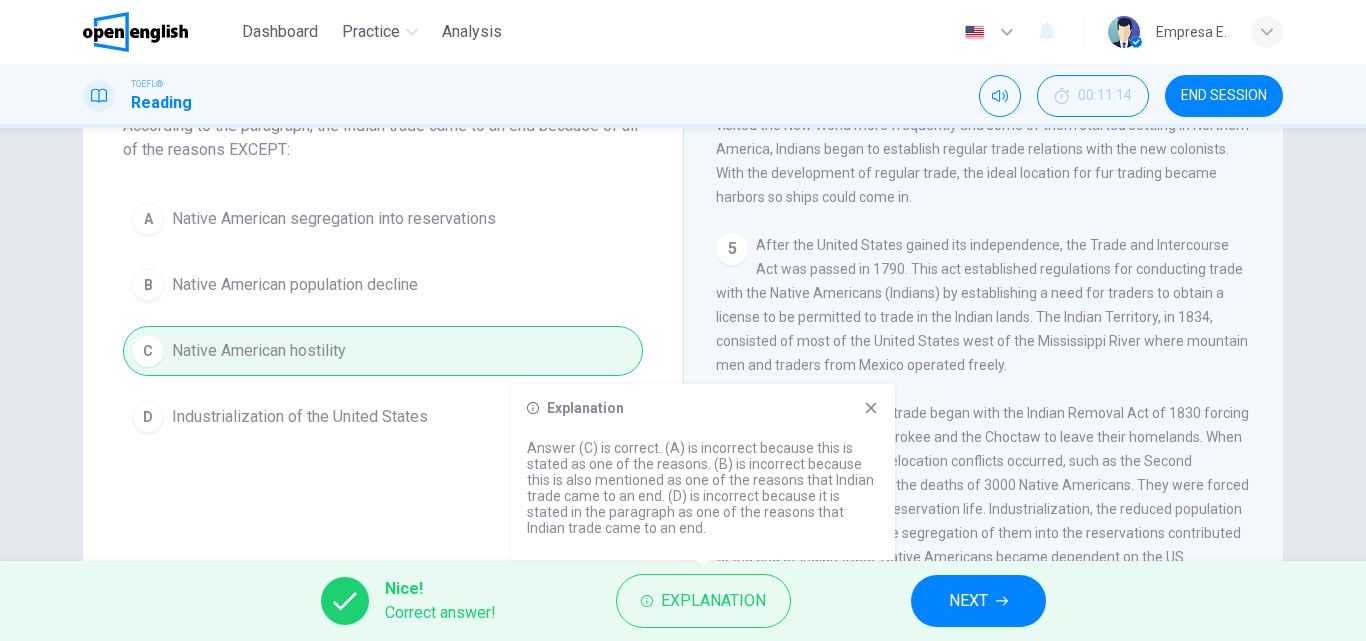 click 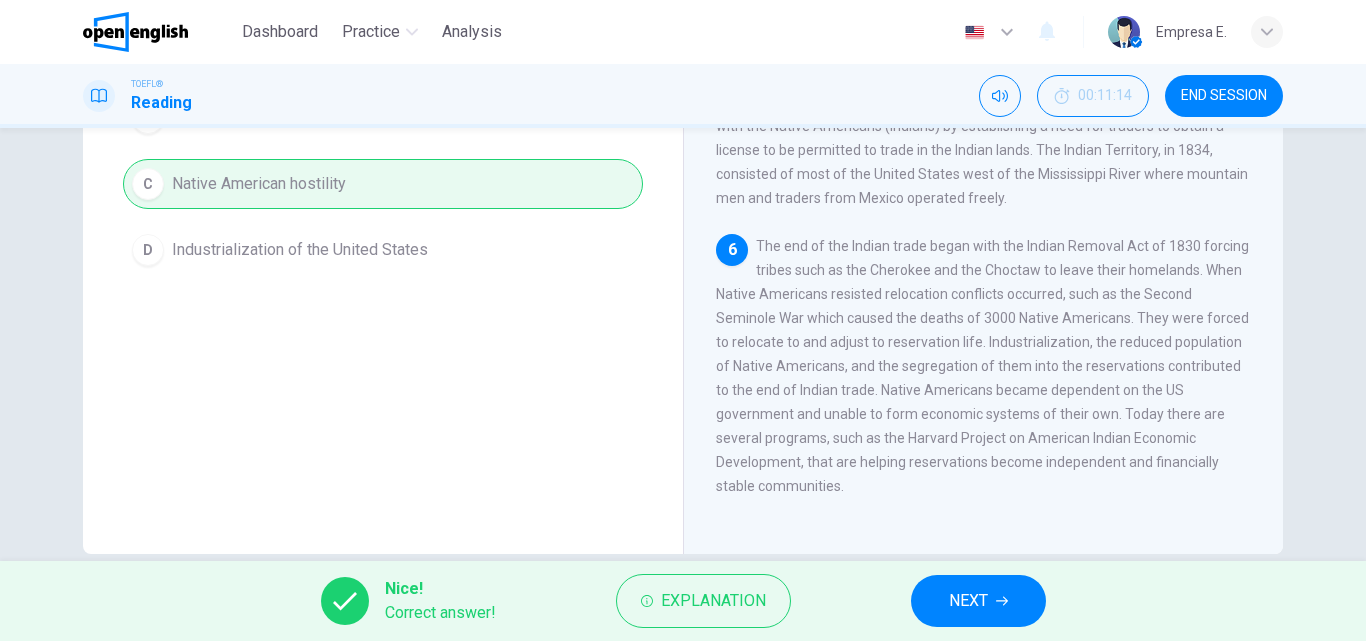 scroll, scrollTop: 342, scrollLeft: 0, axis: vertical 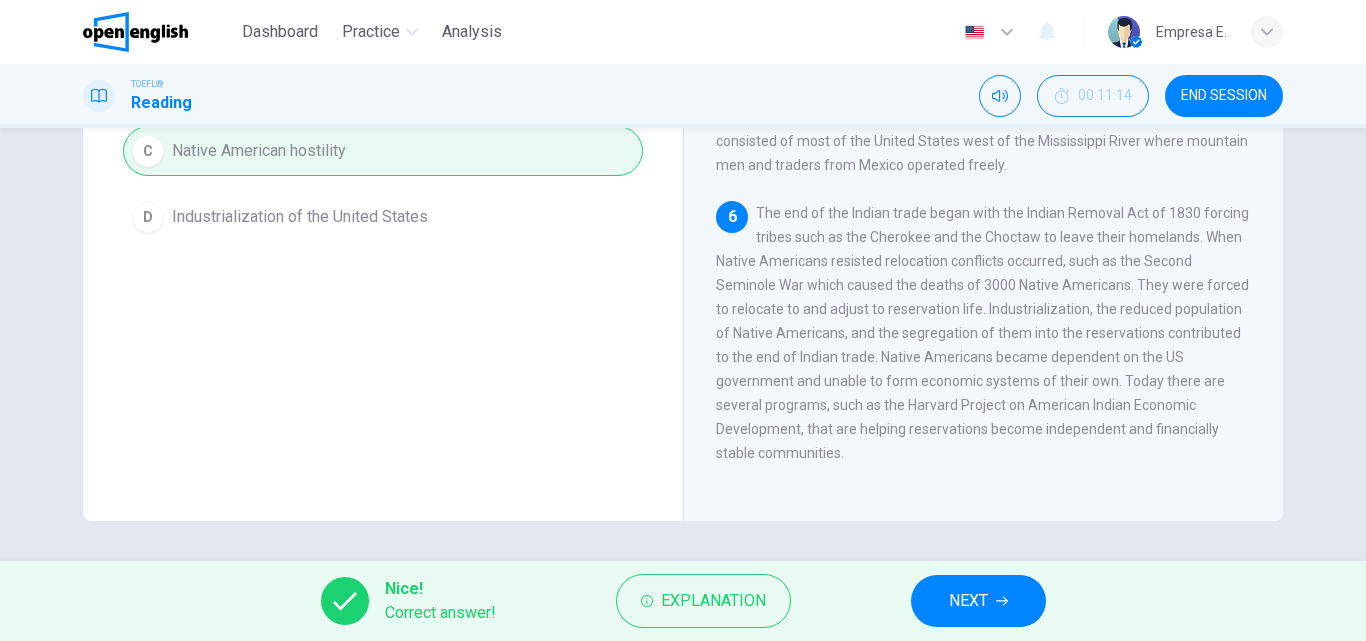 click on "NEXT" at bounding box center [978, 601] 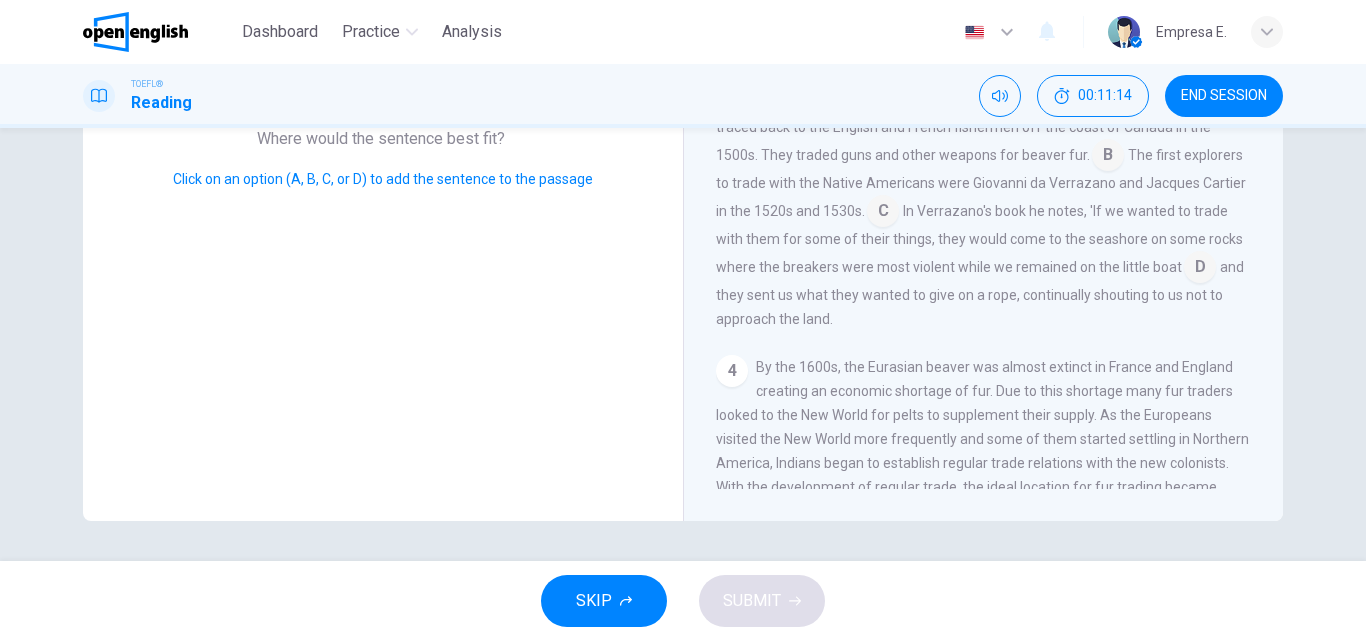 scroll, scrollTop: 296, scrollLeft: 0, axis: vertical 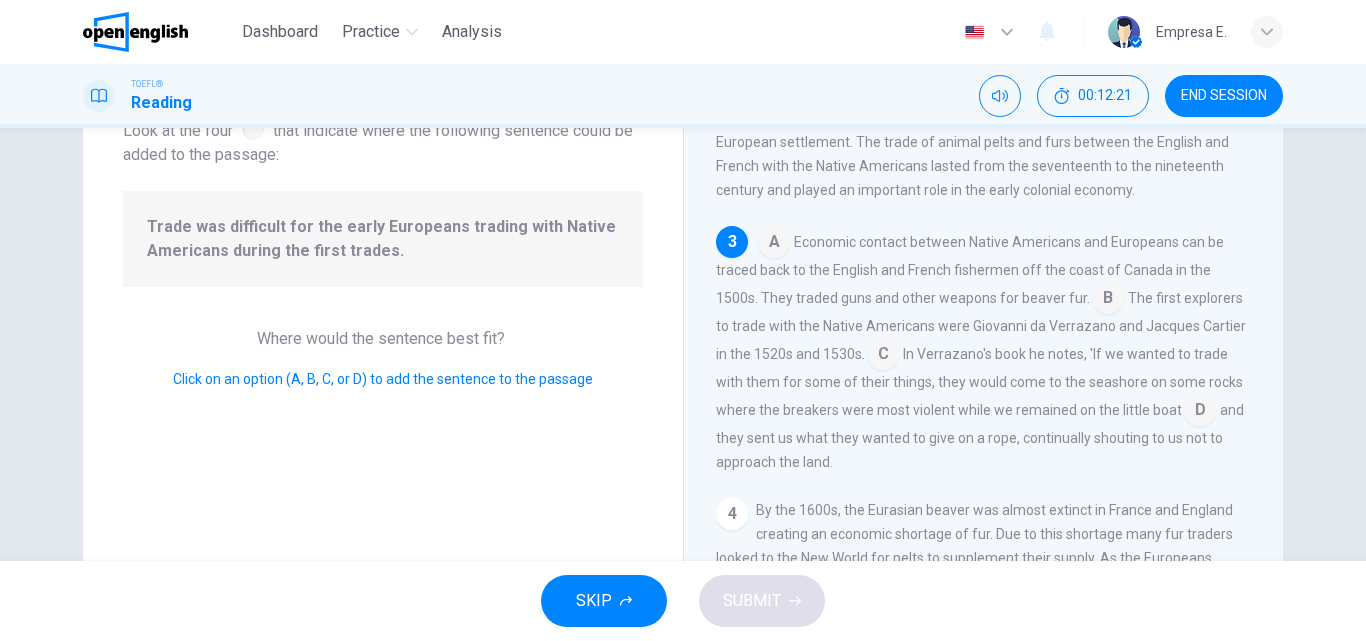 click at bounding box center [1108, 300] 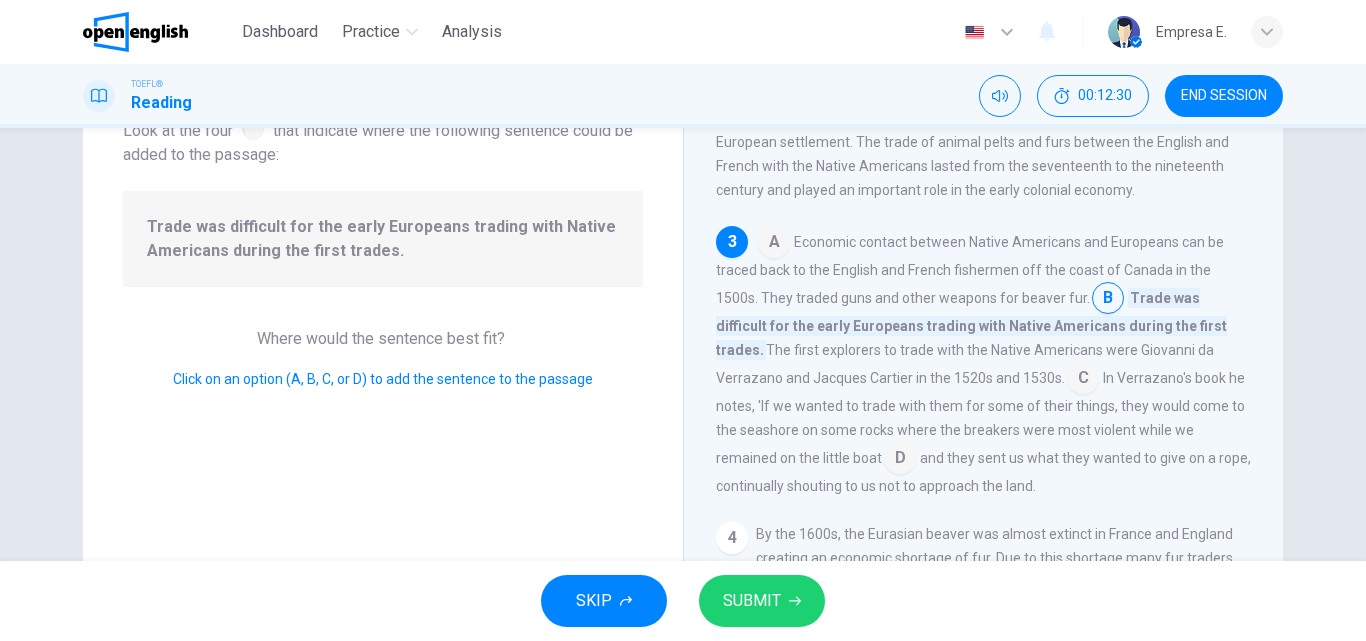 click at bounding box center (1083, 380) 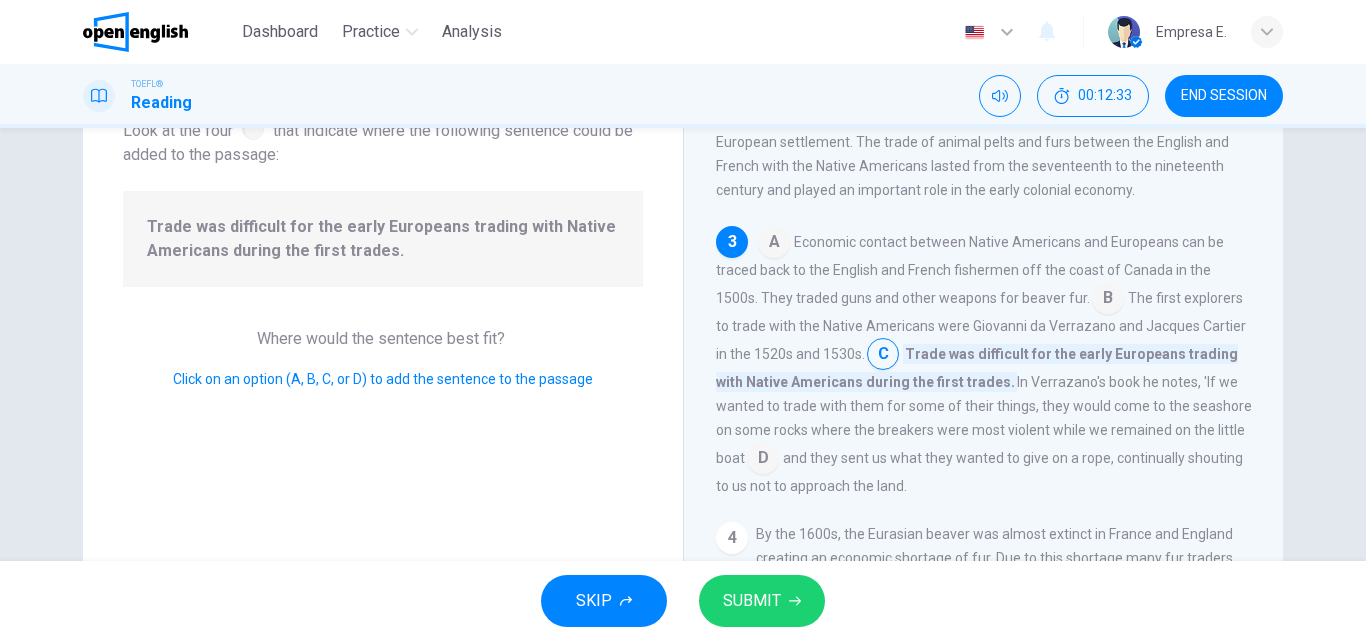 click at bounding box center [1108, 300] 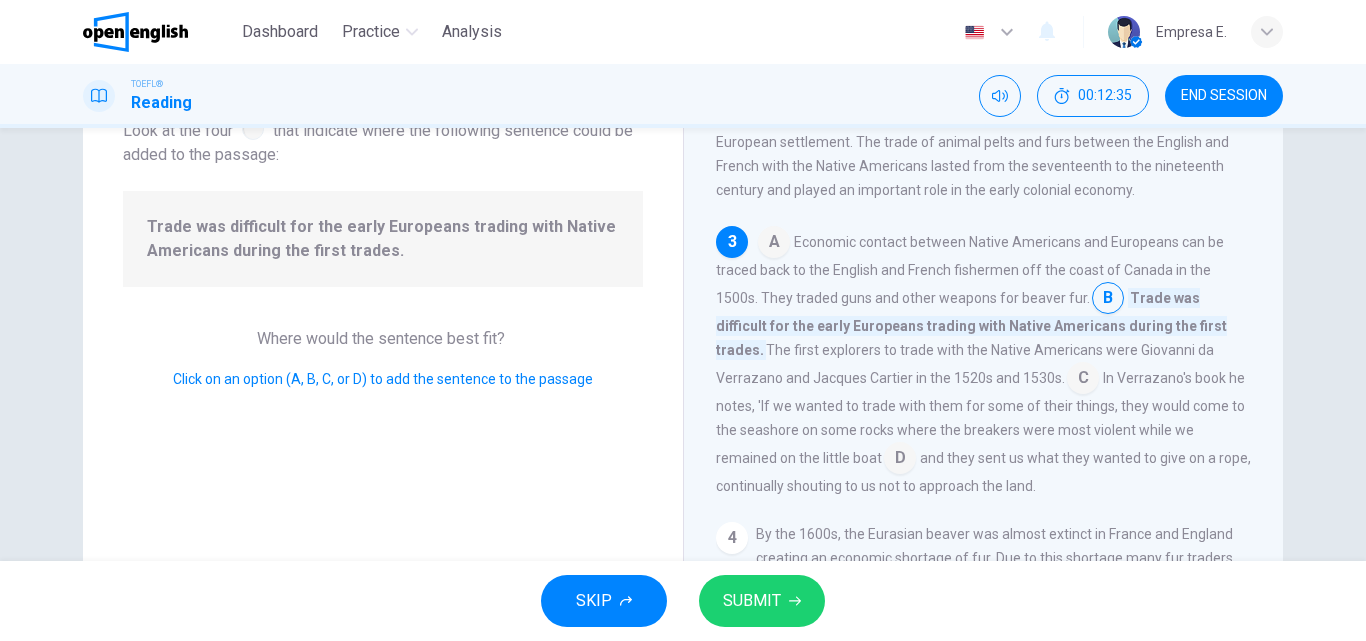 click on "SUBMIT" at bounding box center (752, 601) 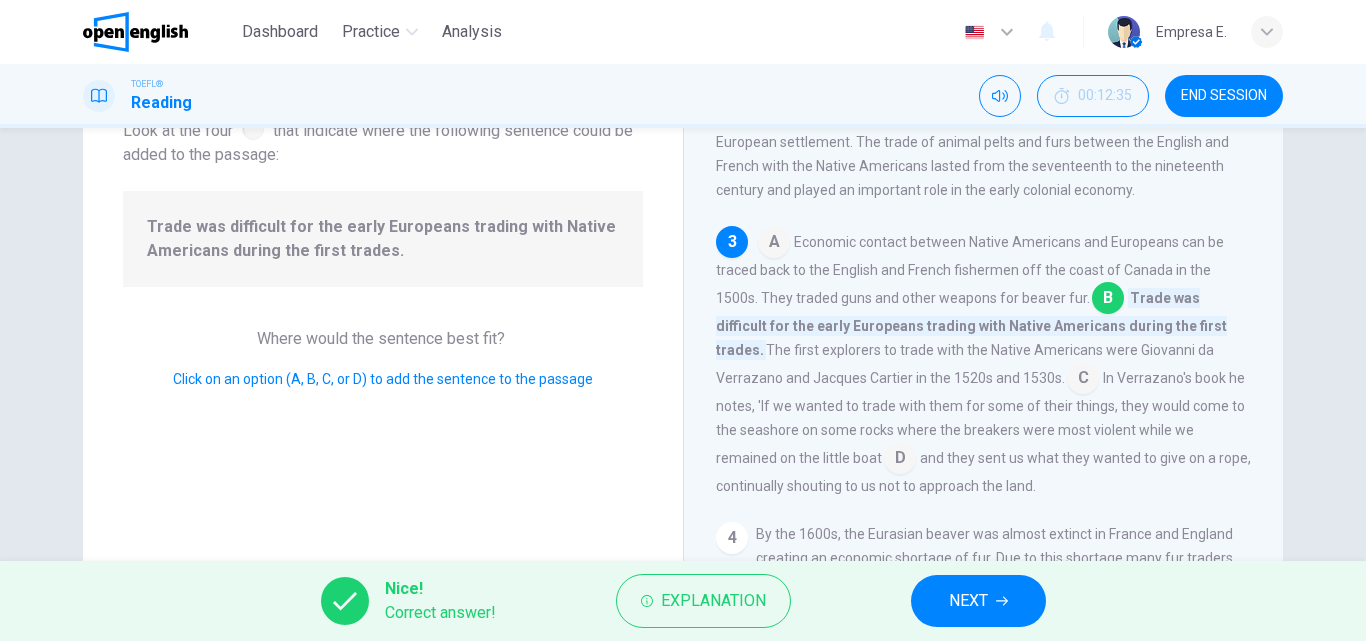 click on "NEXT" at bounding box center [968, 601] 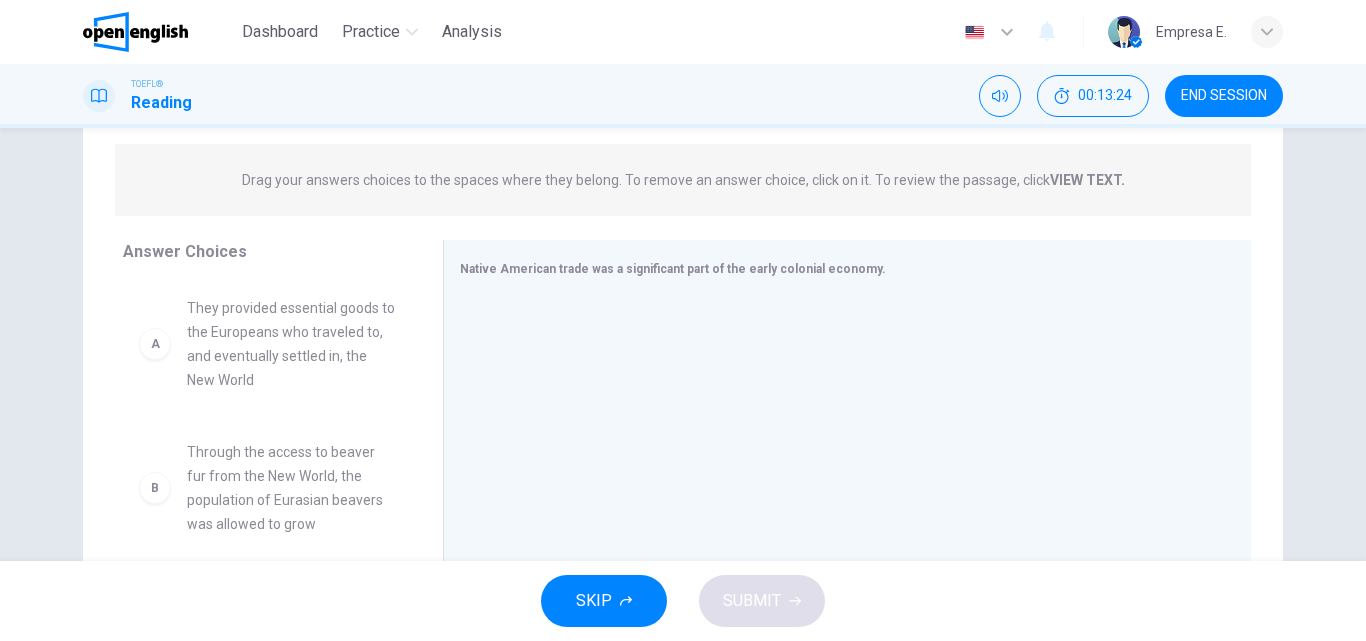 scroll, scrollTop: 200, scrollLeft: 0, axis: vertical 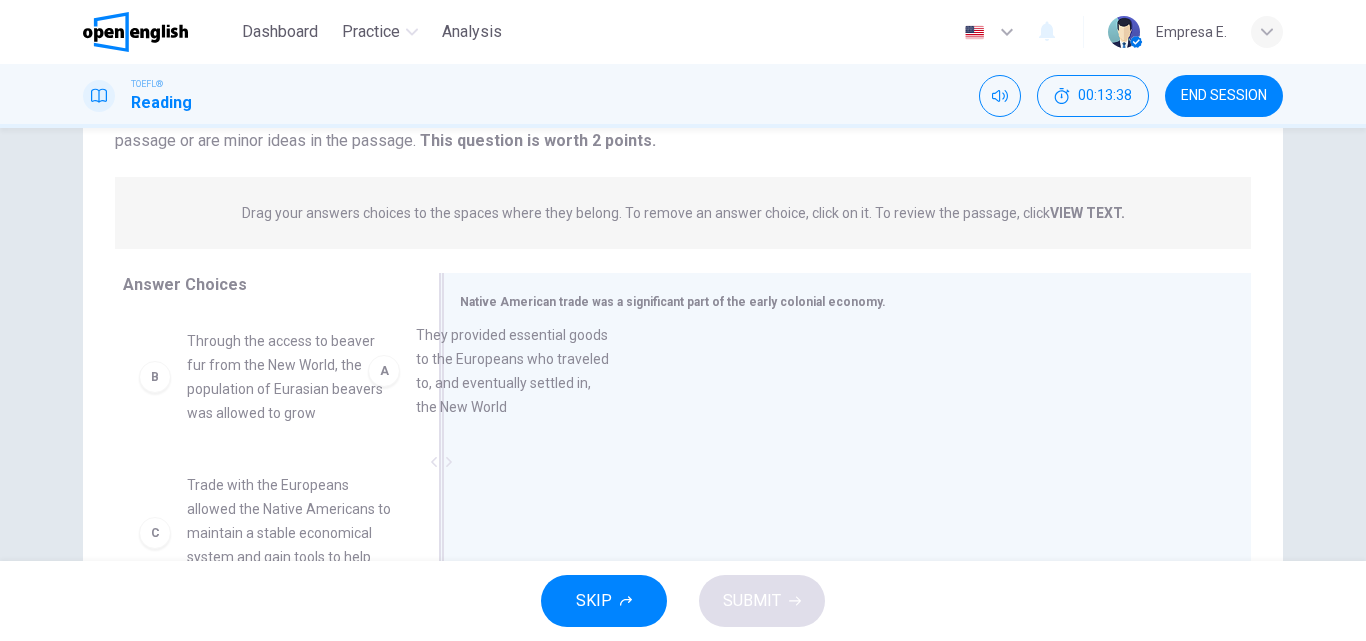 drag, startPoint x: 363, startPoint y: 380, endPoint x: 604, endPoint y: 370, distance: 241.20738 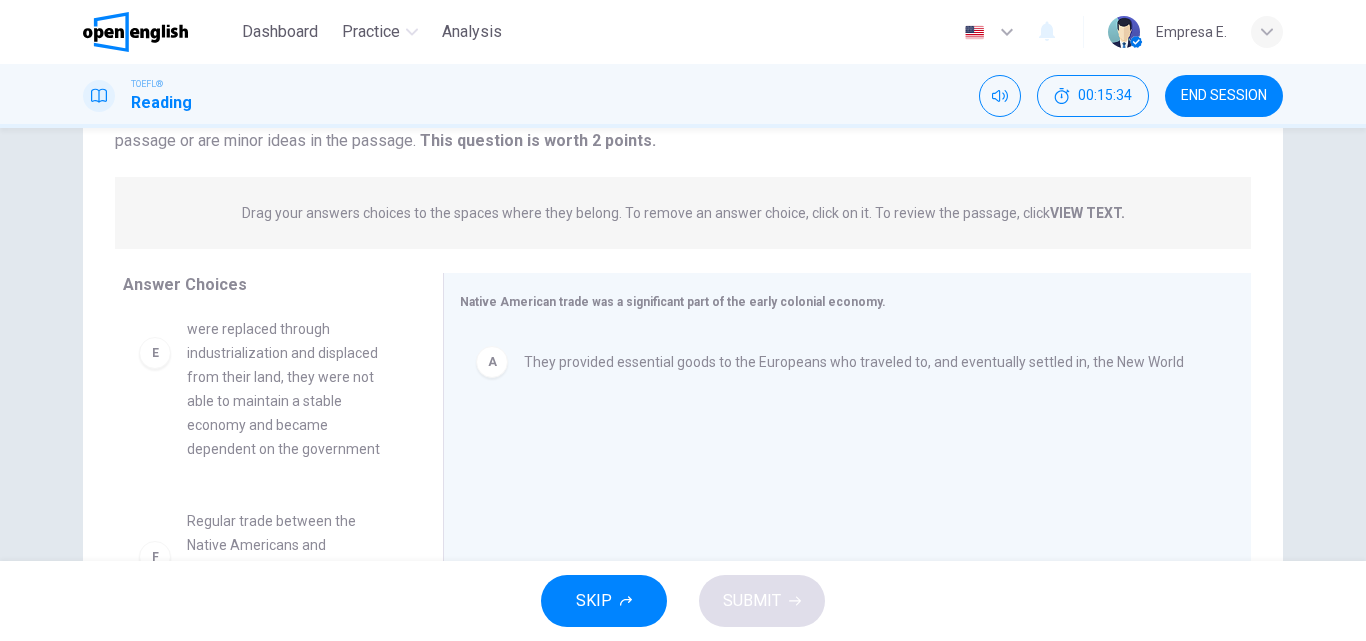 scroll, scrollTop: 612, scrollLeft: 0, axis: vertical 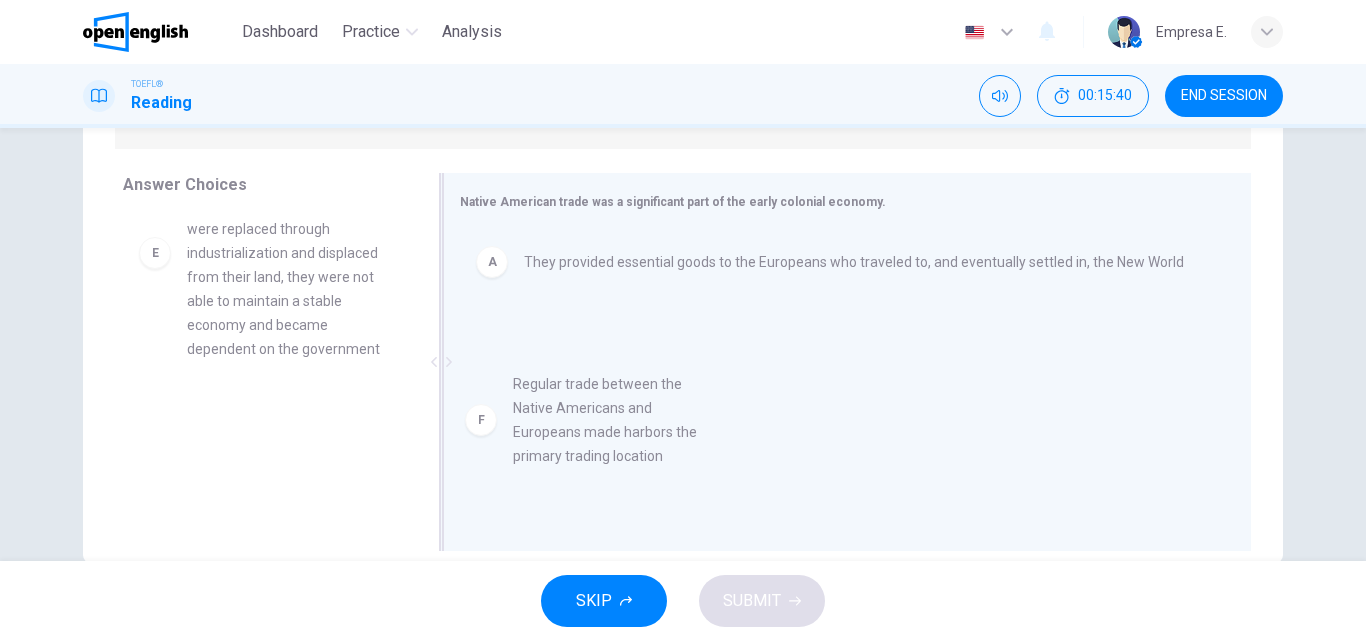 drag, startPoint x: 282, startPoint y: 460, endPoint x: 650, endPoint y: 406, distance: 371.94086 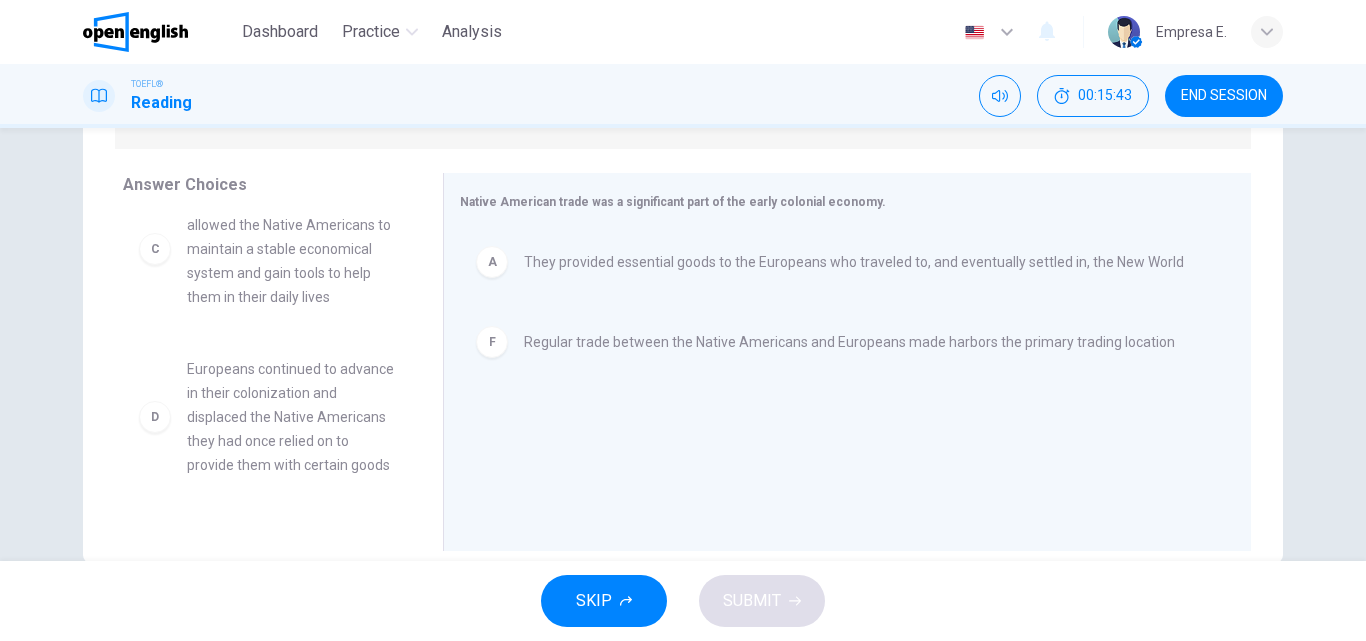 scroll, scrollTop: 84, scrollLeft: 0, axis: vertical 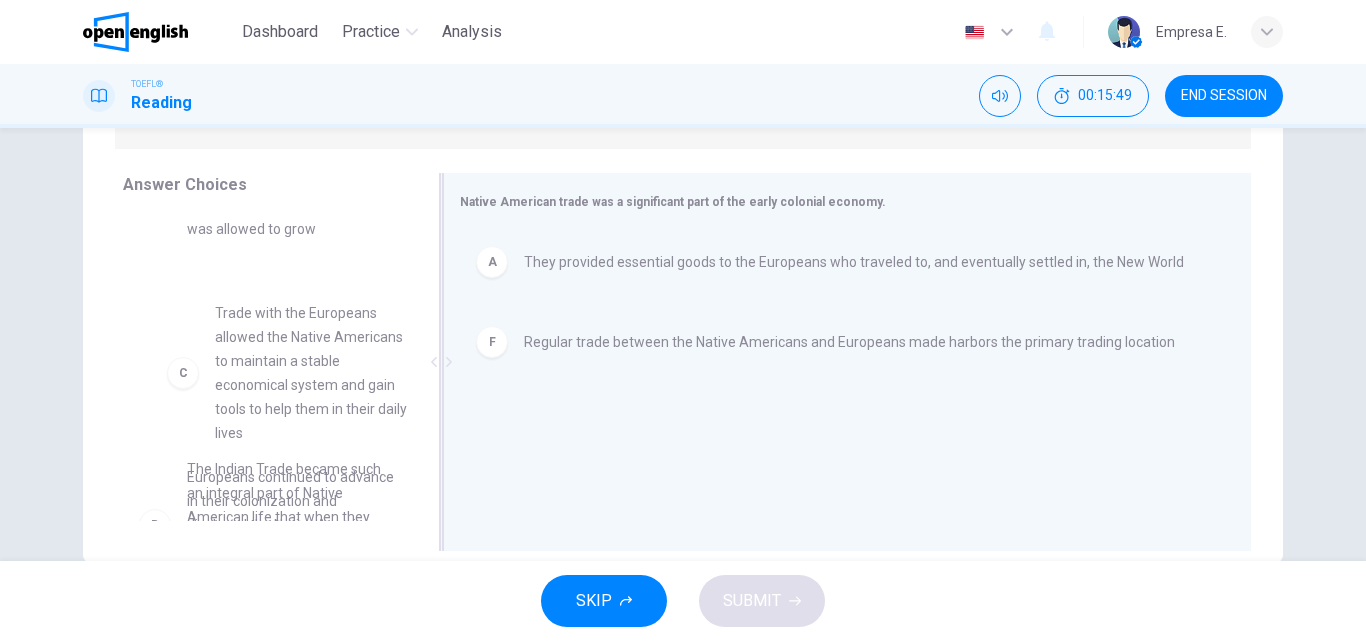 drag, startPoint x: 282, startPoint y: 342, endPoint x: 655, endPoint y: 435, distance: 384.41904 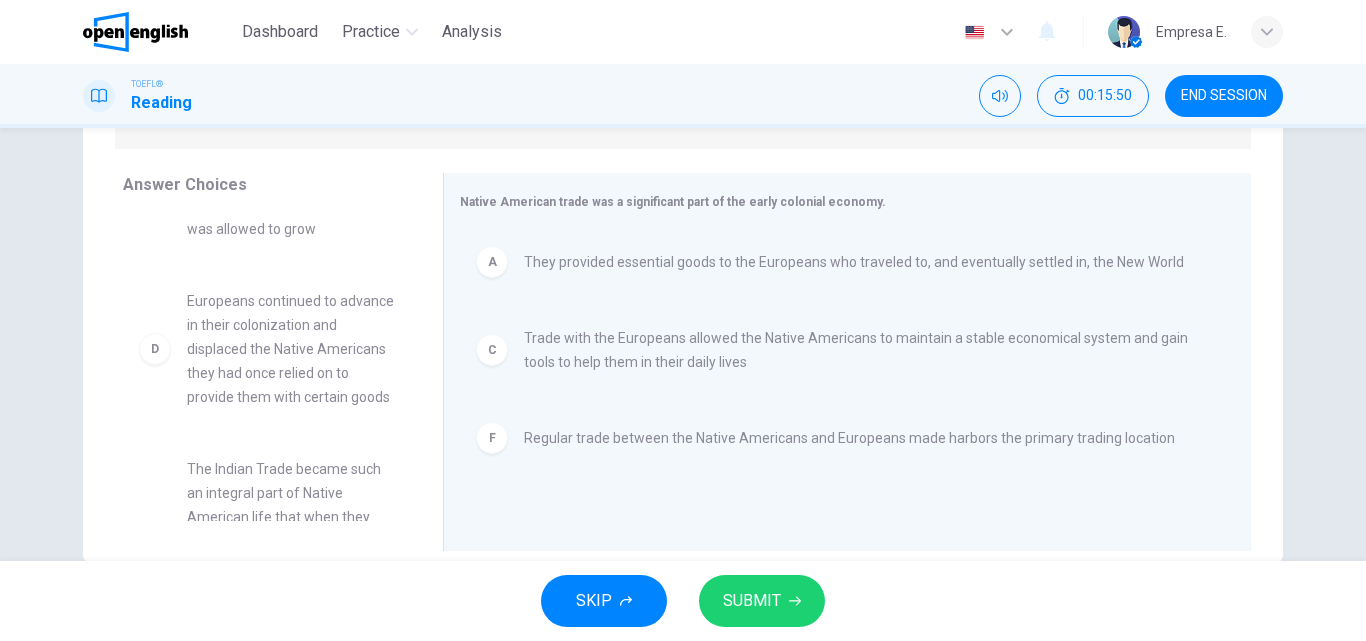 scroll, scrollTop: 0, scrollLeft: 0, axis: both 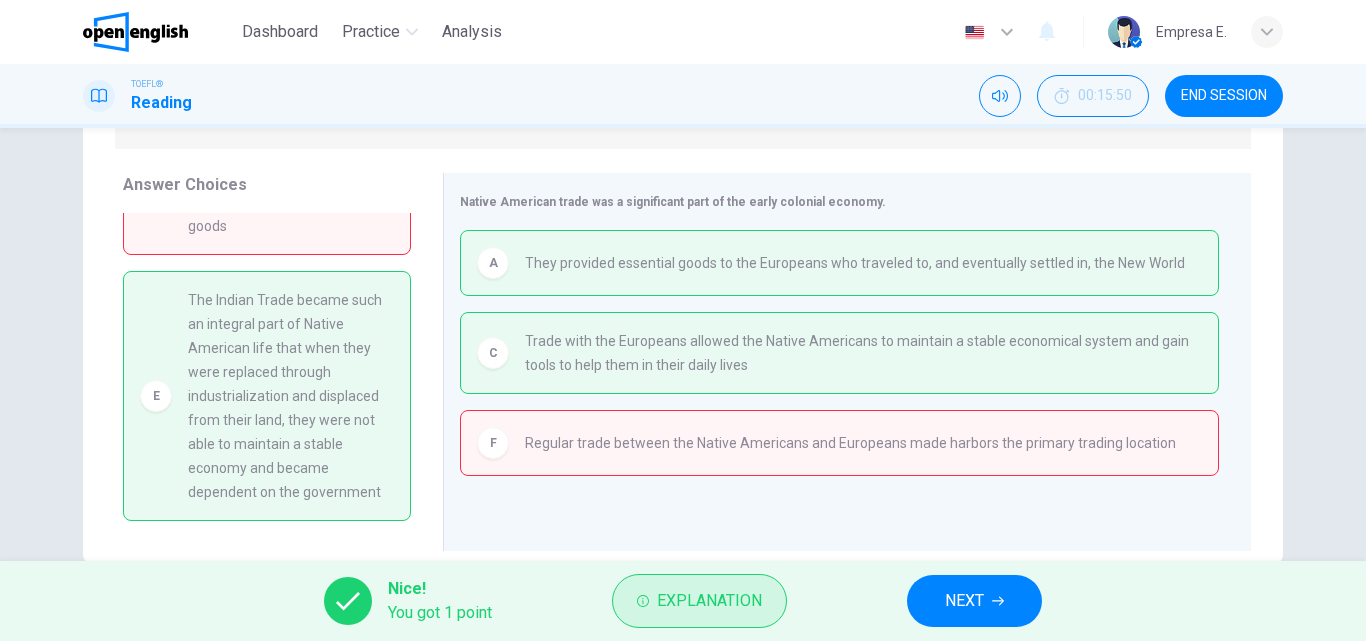 click on "Explanation" at bounding box center [709, 601] 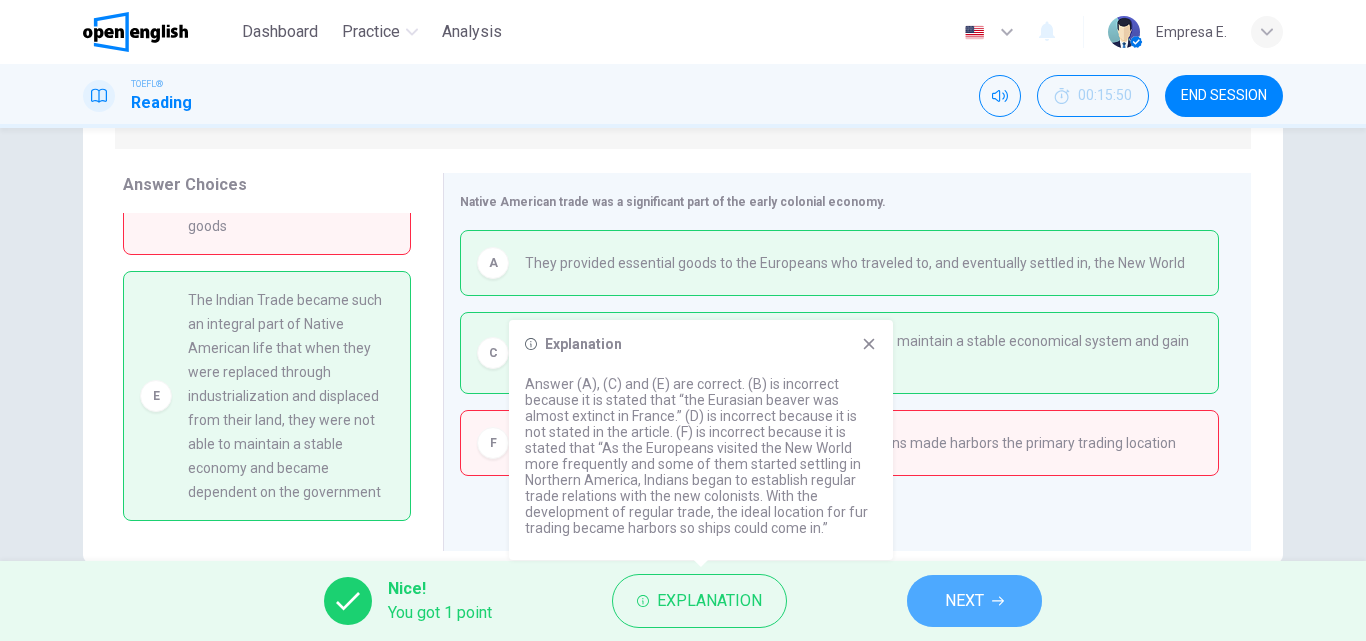 click on "NEXT" at bounding box center (964, 601) 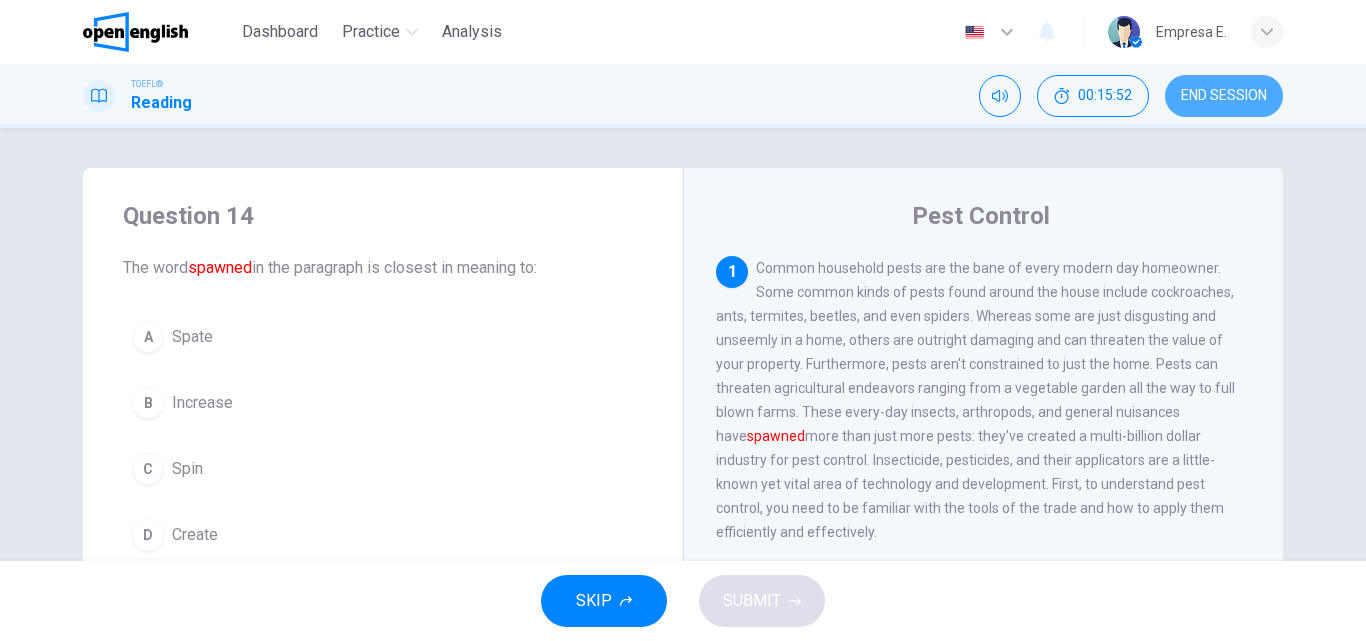 click on "END SESSION" at bounding box center [1224, 96] 